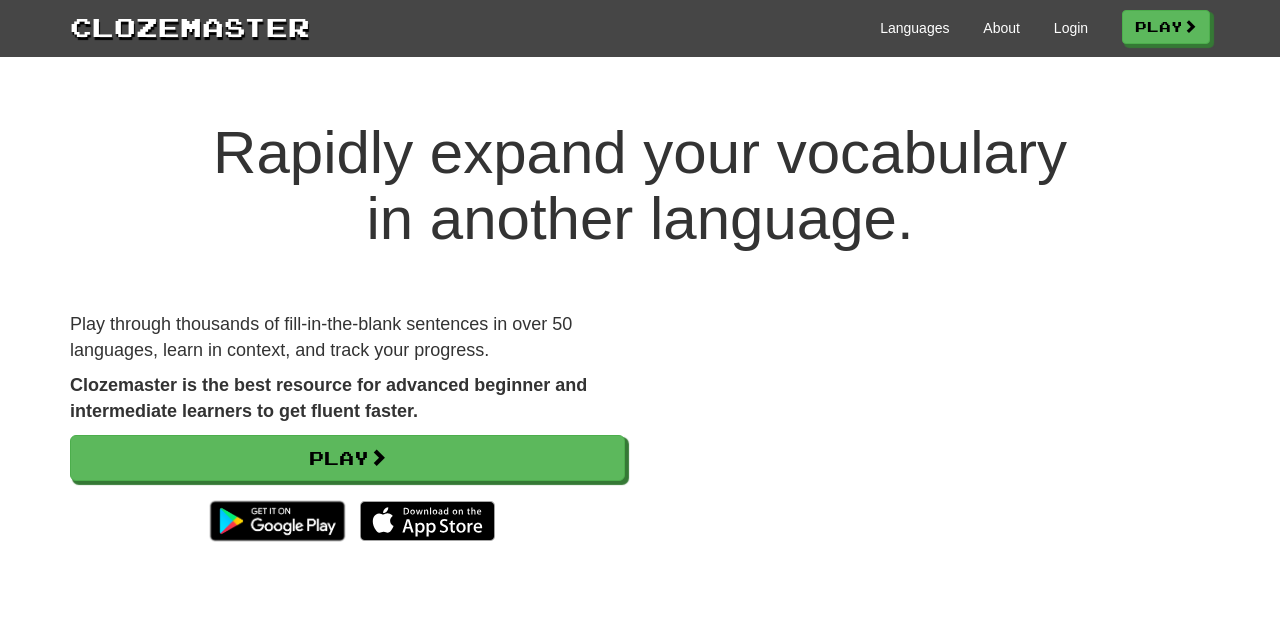 scroll, scrollTop: 38, scrollLeft: 0, axis: vertical 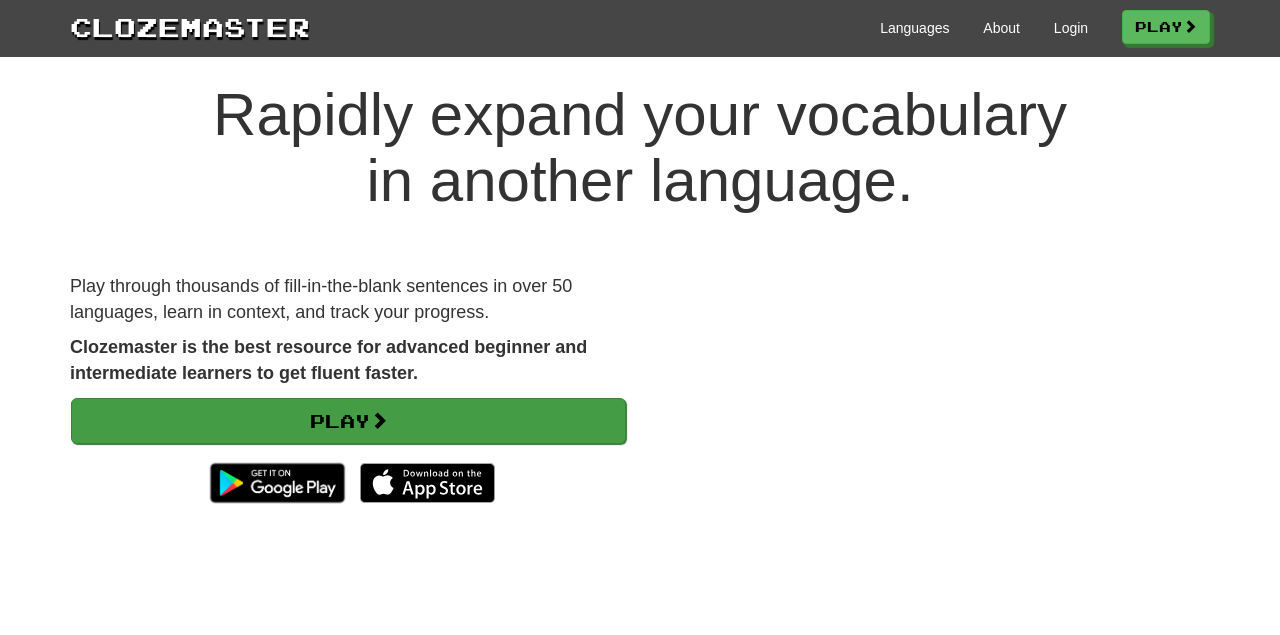 click on "Play" at bounding box center [348, 421] 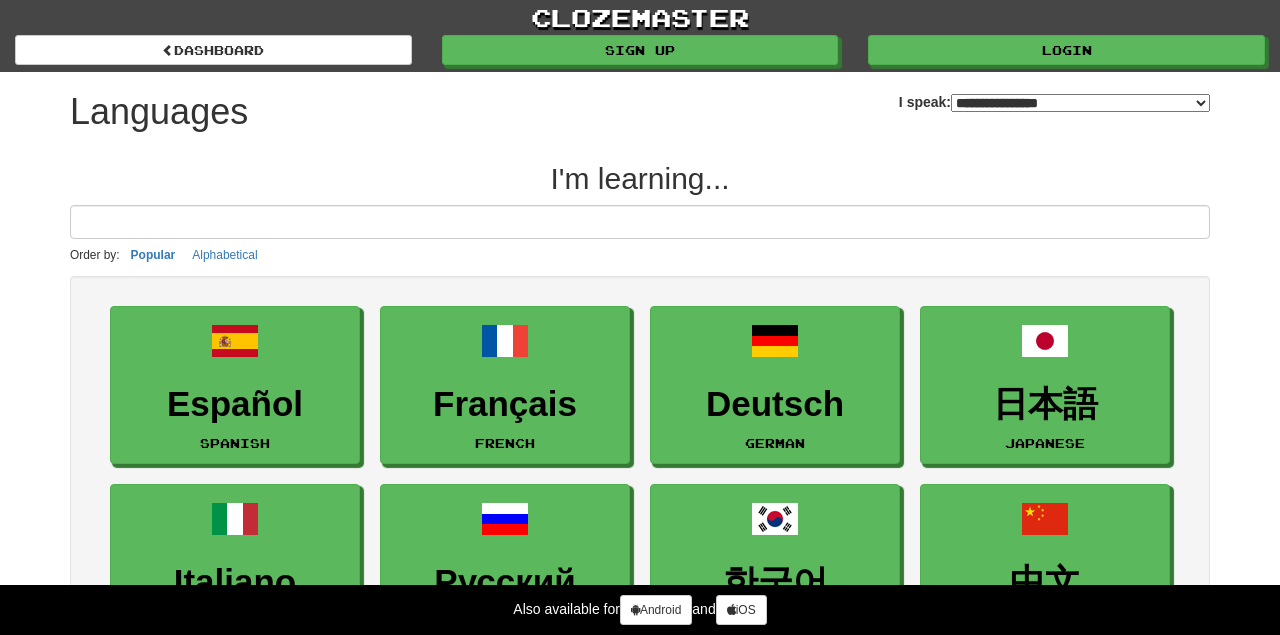 select on "*******" 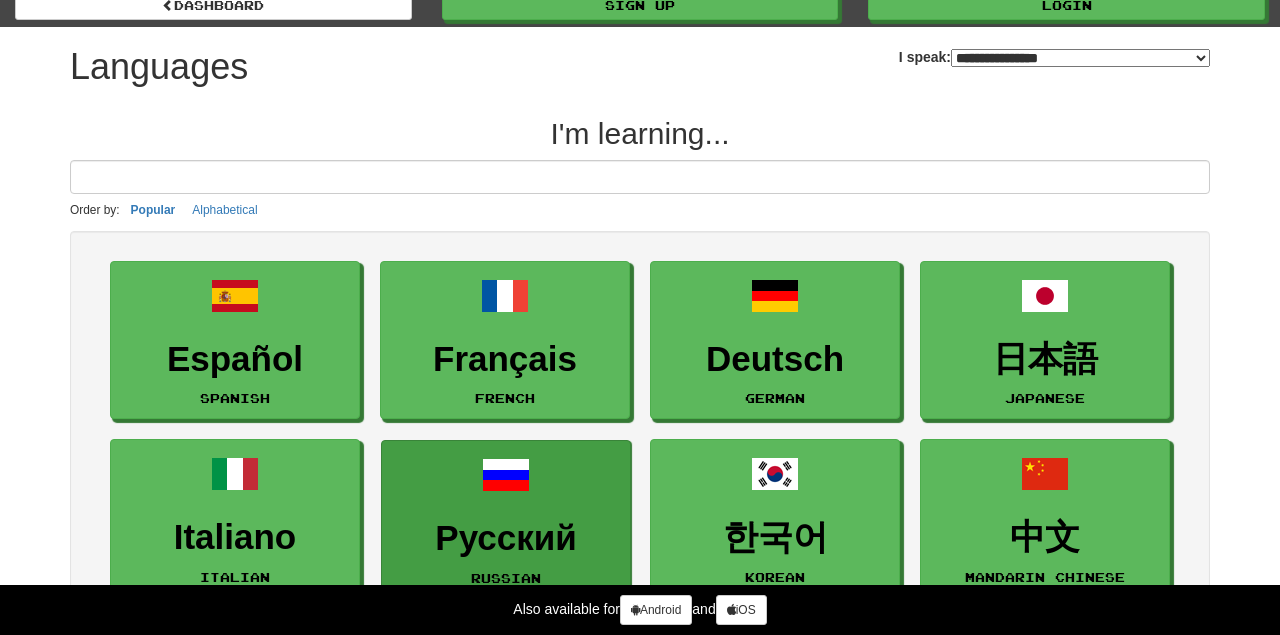 scroll, scrollTop: 43, scrollLeft: 0, axis: vertical 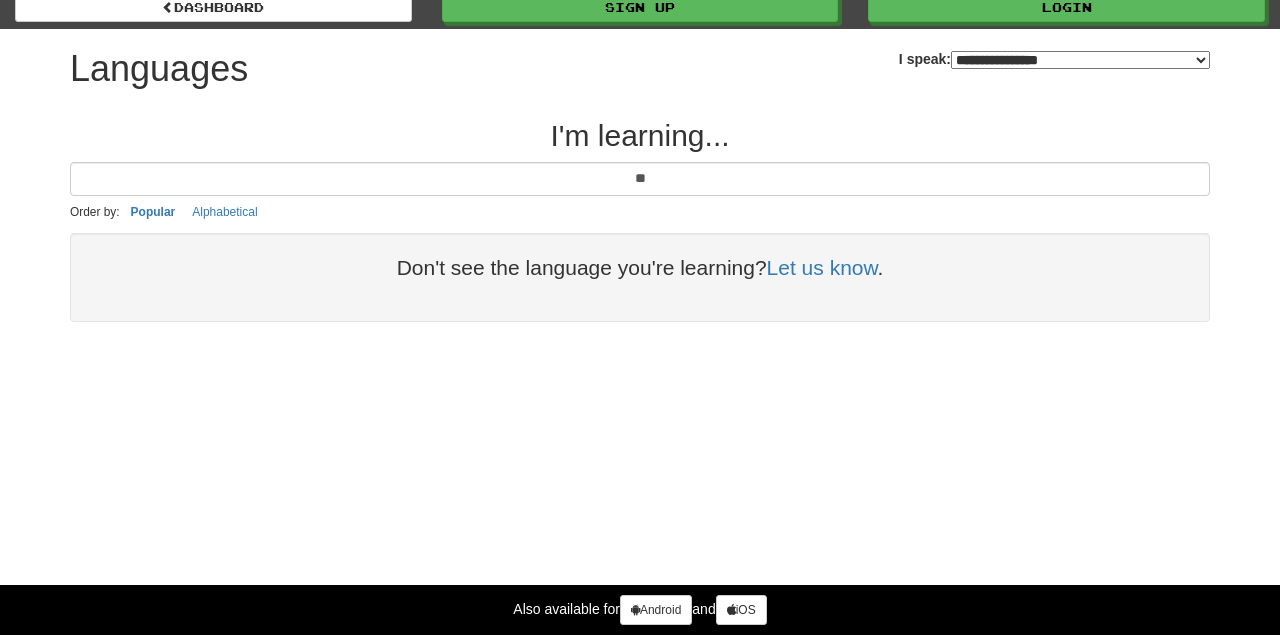type on "*" 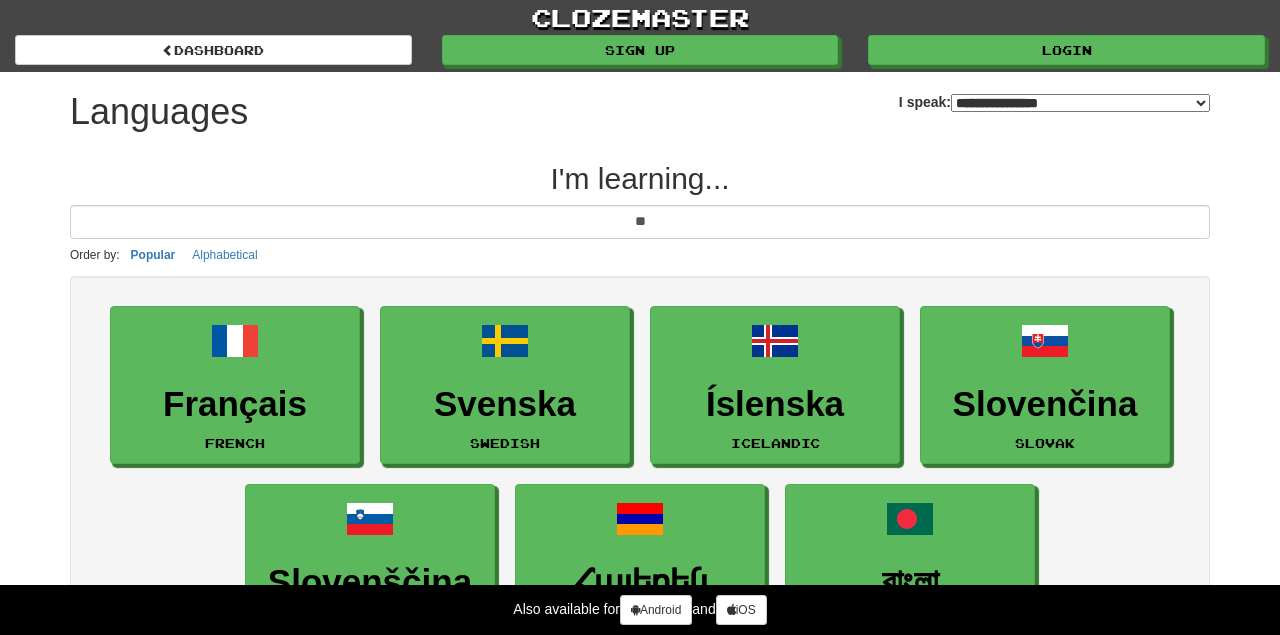 scroll, scrollTop: 0, scrollLeft: 0, axis: both 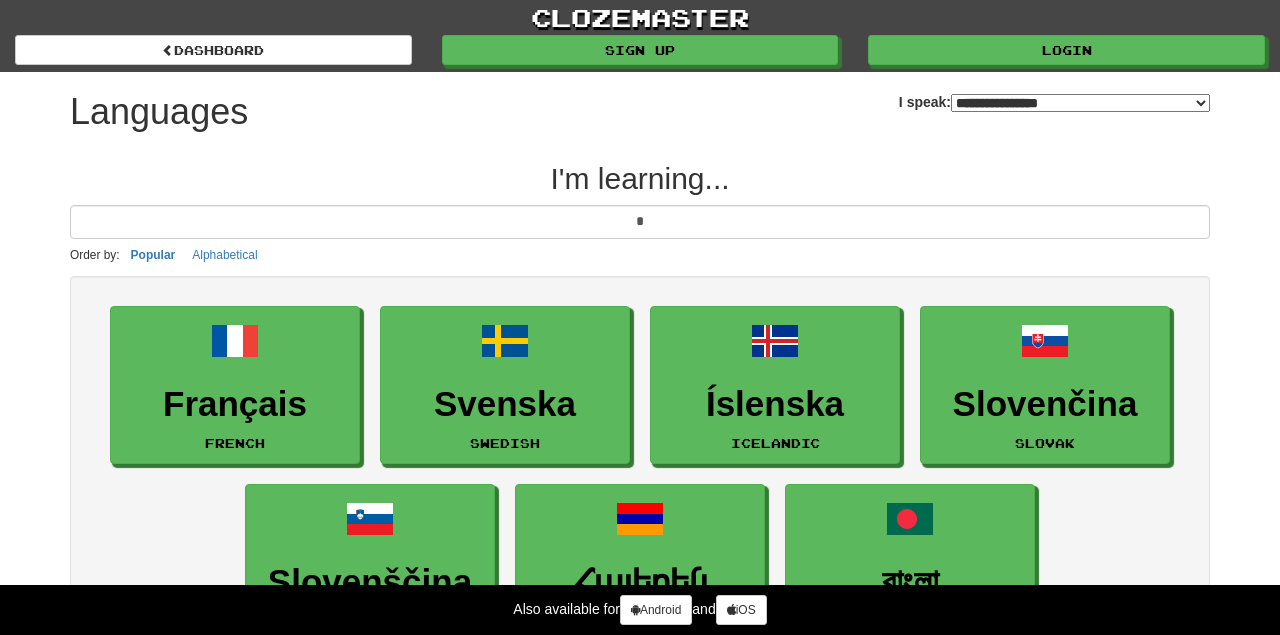 type 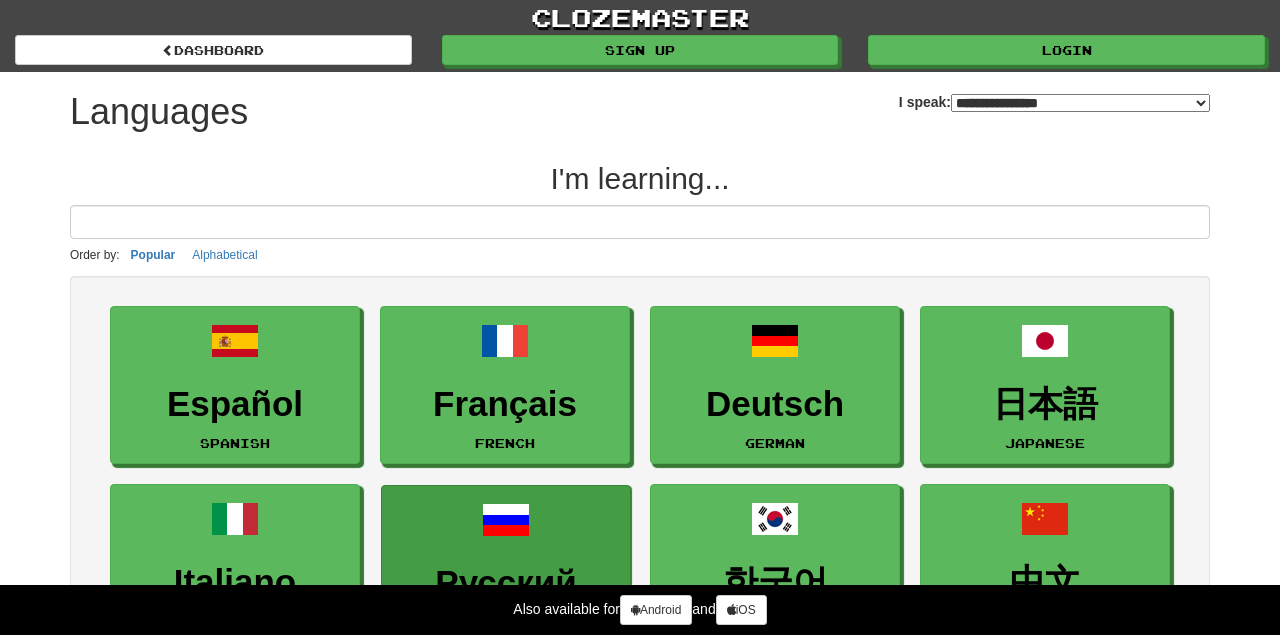 click on "Русский Russian" at bounding box center [506, 564] 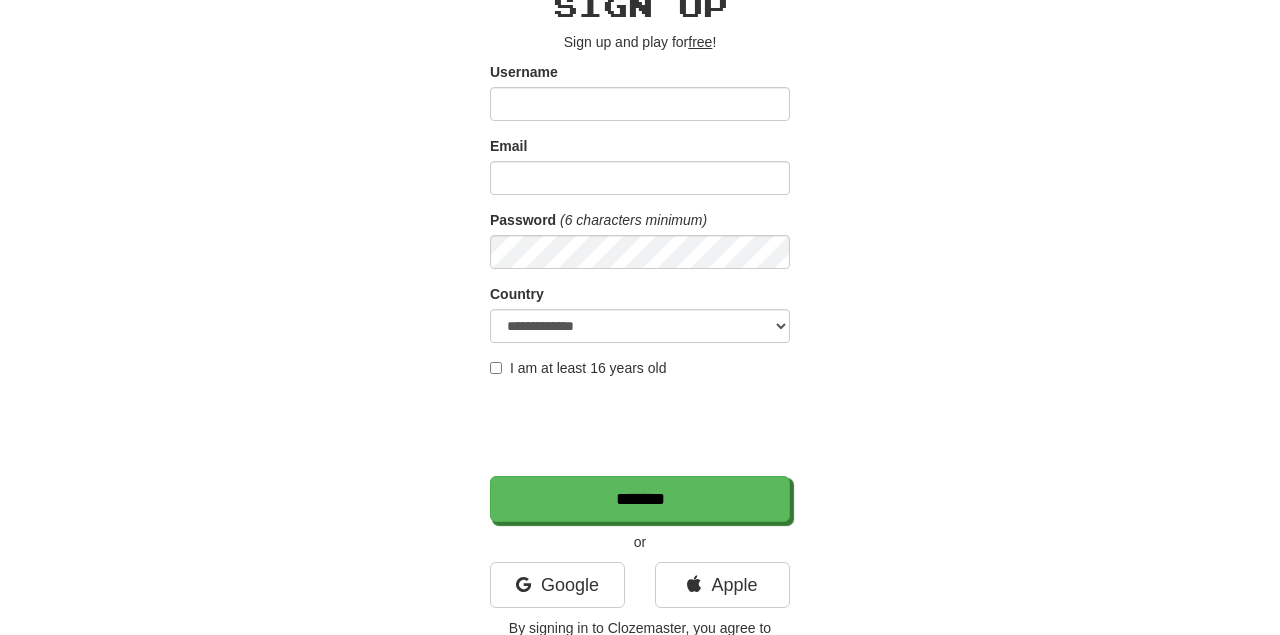 scroll, scrollTop: 132, scrollLeft: 0, axis: vertical 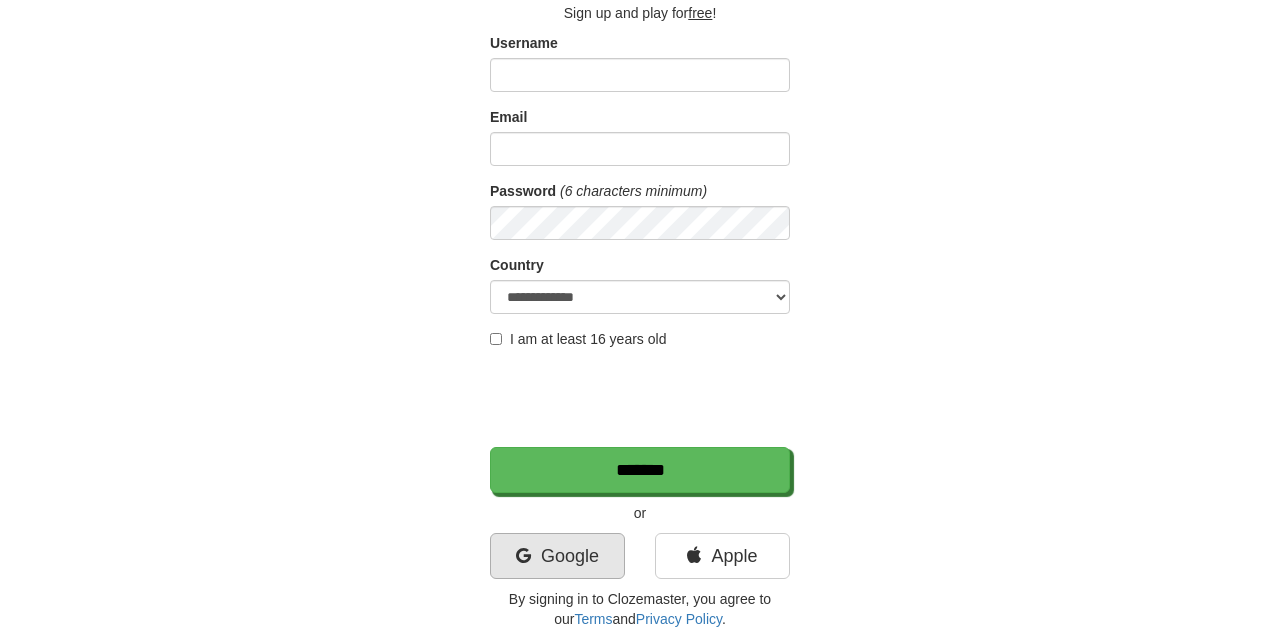 click on "Google" at bounding box center (557, 556) 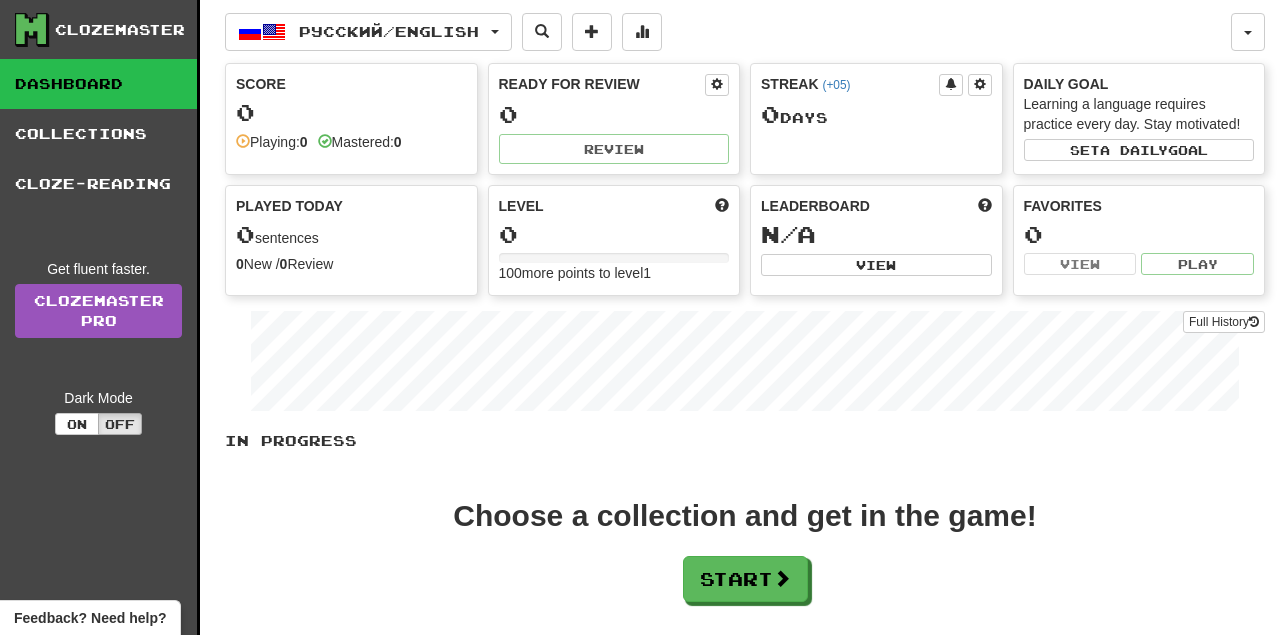 scroll, scrollTop: 0, scrollLeft: 0, axis: both 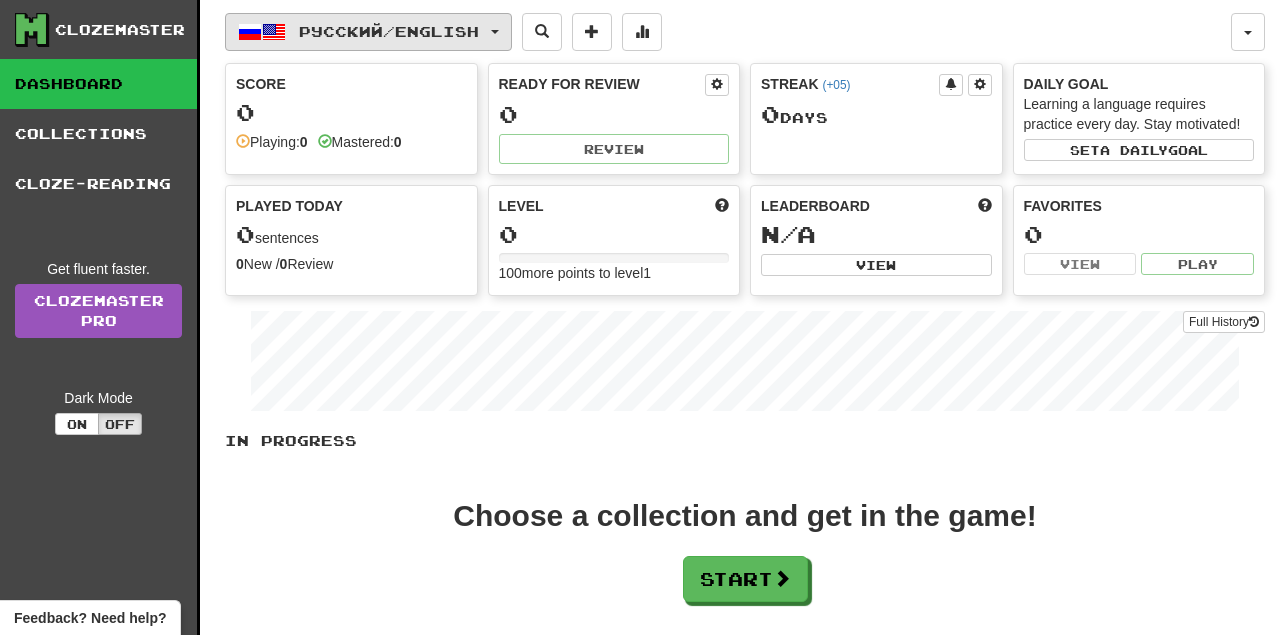 click on "Русский  /  English" at bounding box center (368, 32) 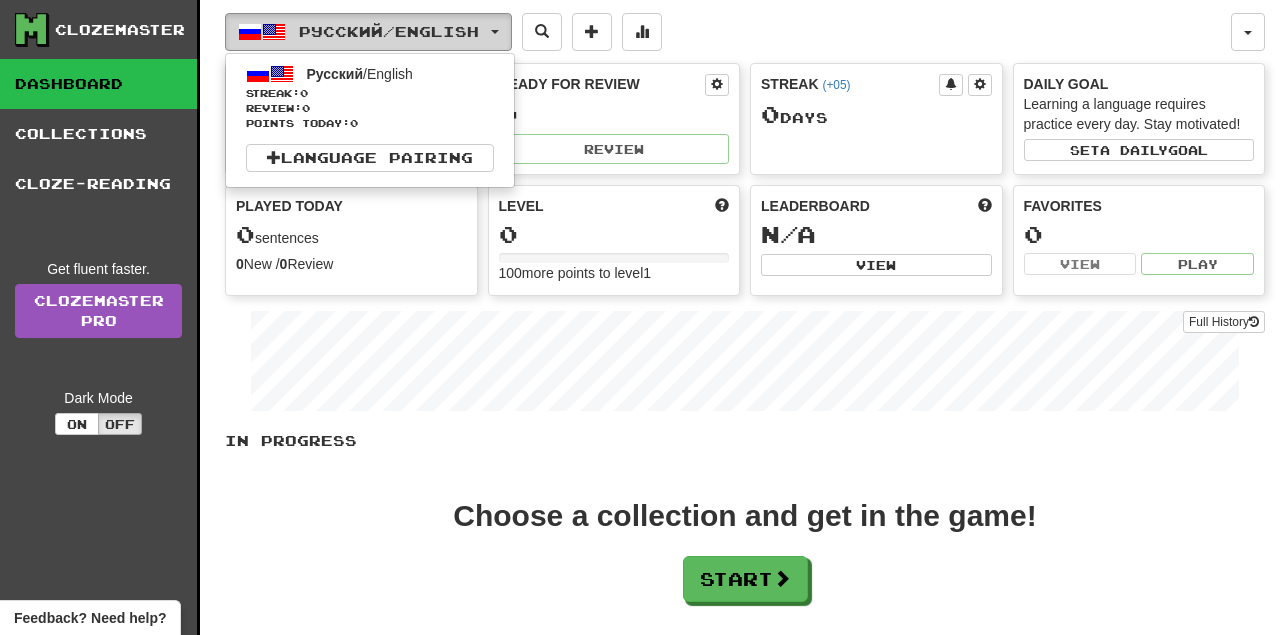click on "Русский  /  English" at bounding box center (368, 32) 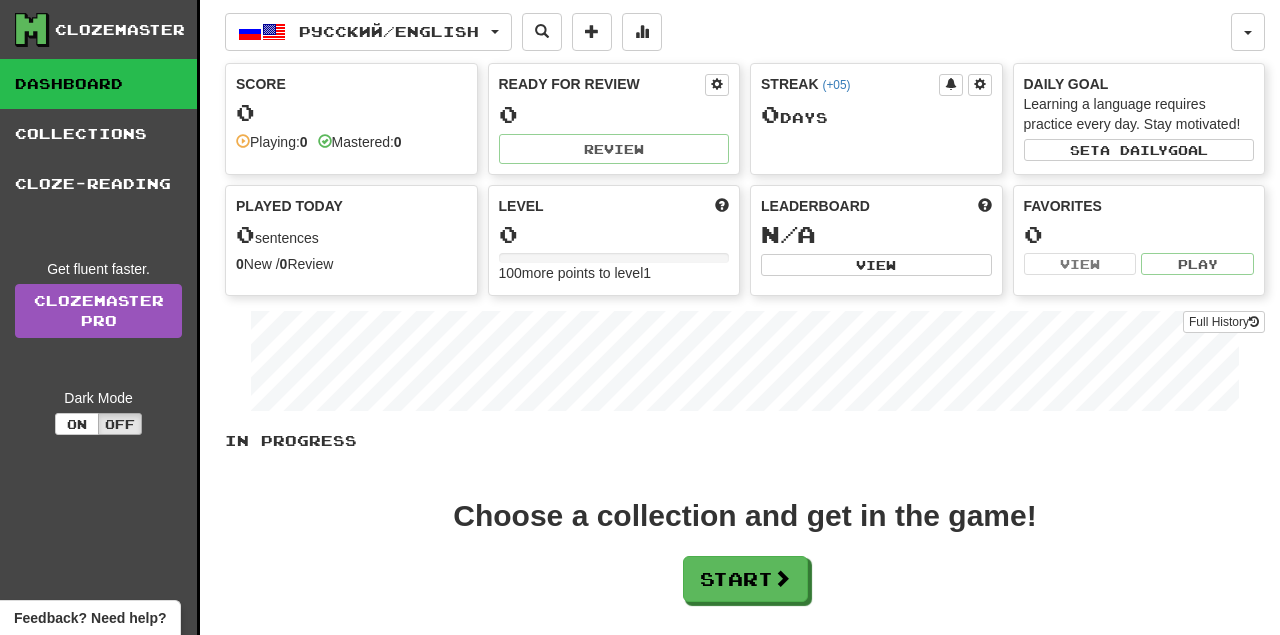 scroll, scrollTop: 0, scrollLeft: 0, axis: both 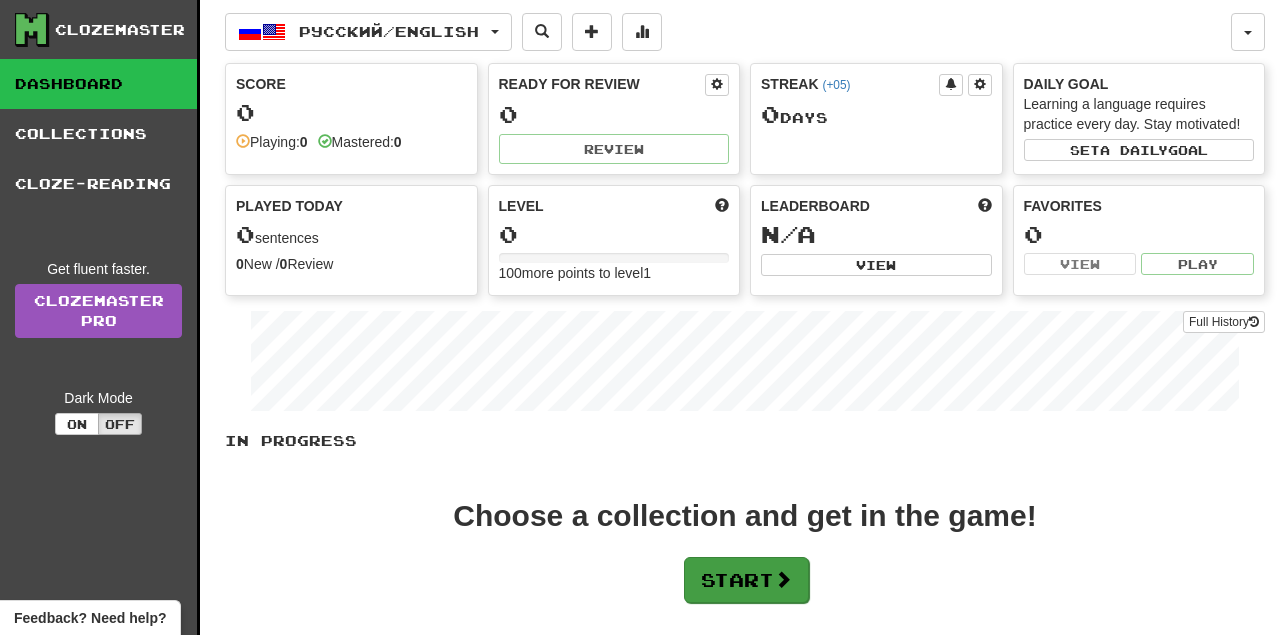 click on "Start" at bounding box center (746, 580) 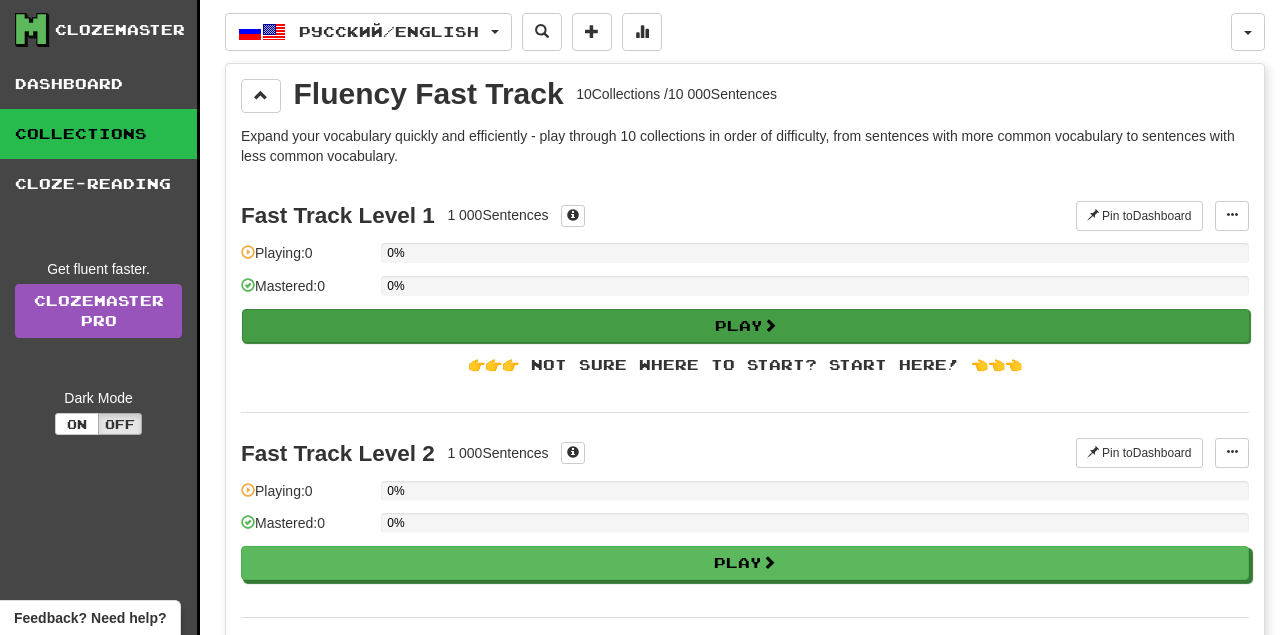 scroll, scrollTop: 0, scrollLeft: 0, axis: both 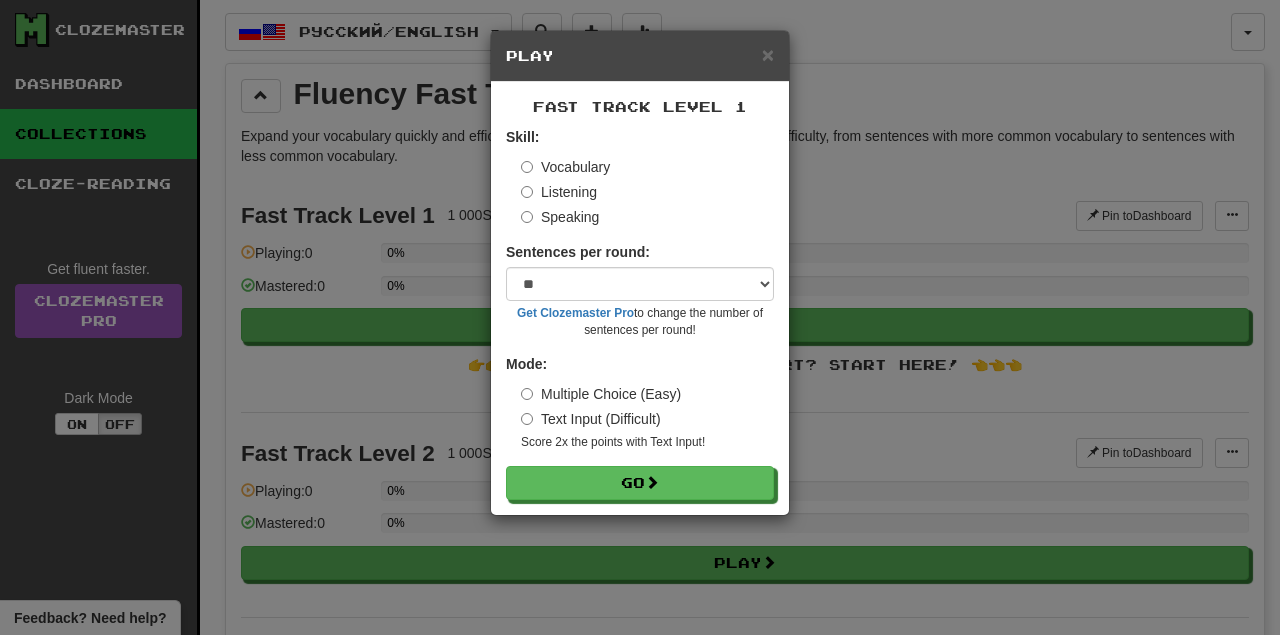 click on "Listening" at bounding box center (559, 192) 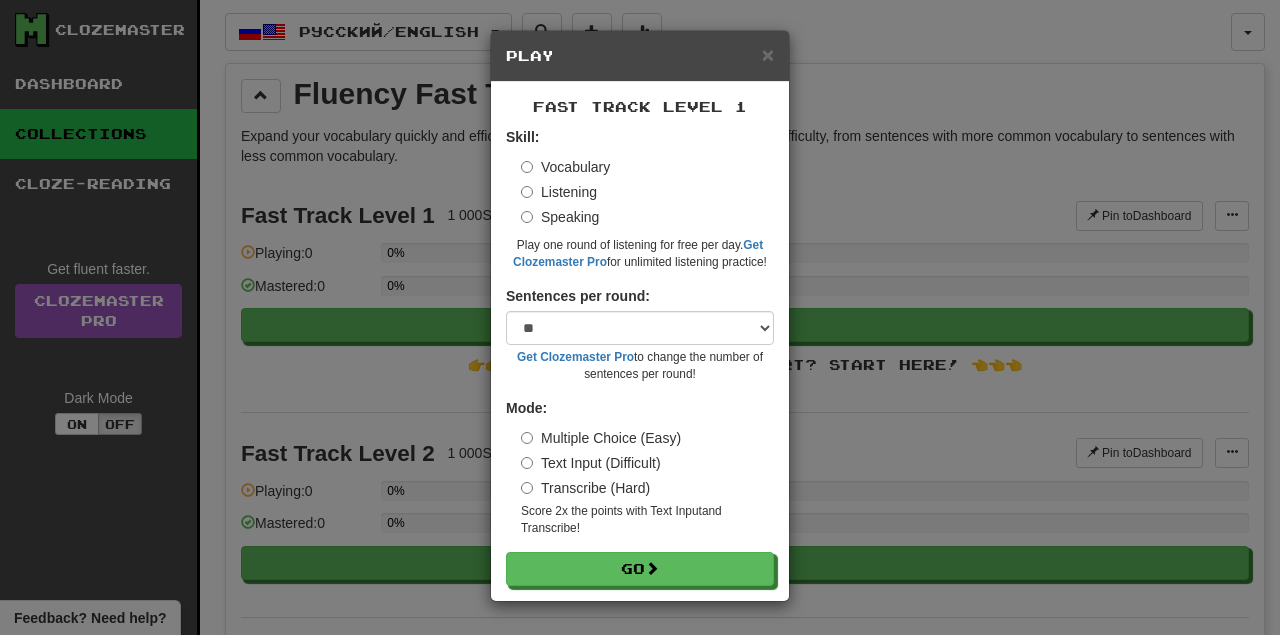 click on "Vocabulary" at bounding box center (565, 167) 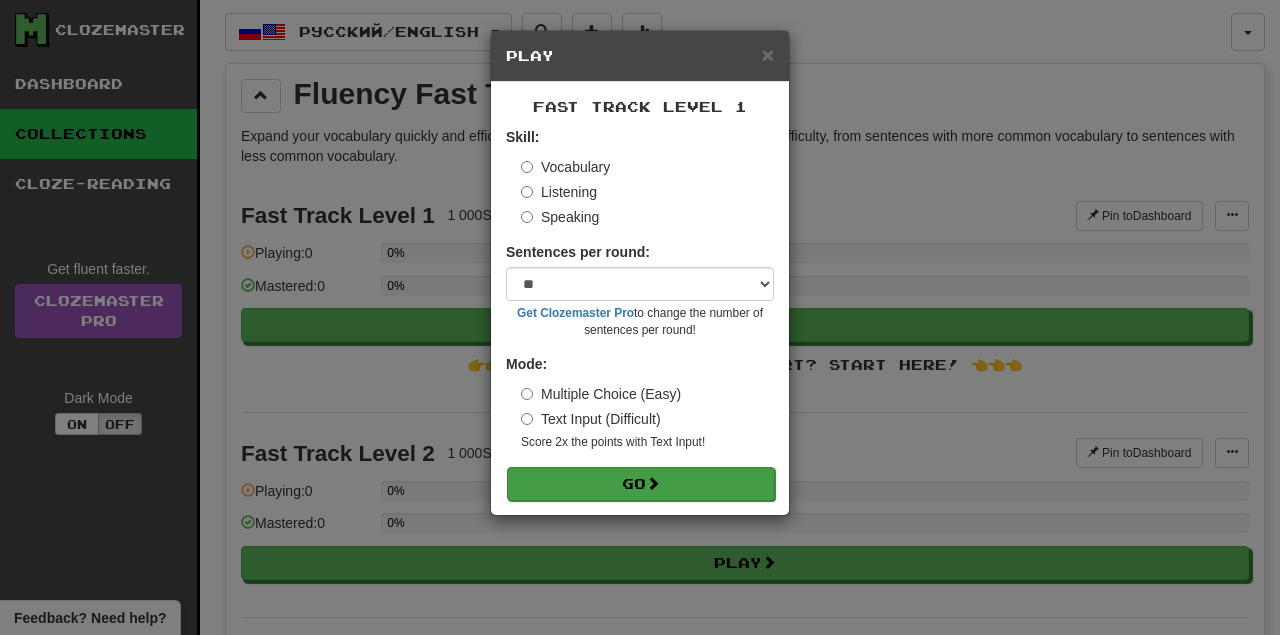 click on "Go" at bounding box center (641, 484) 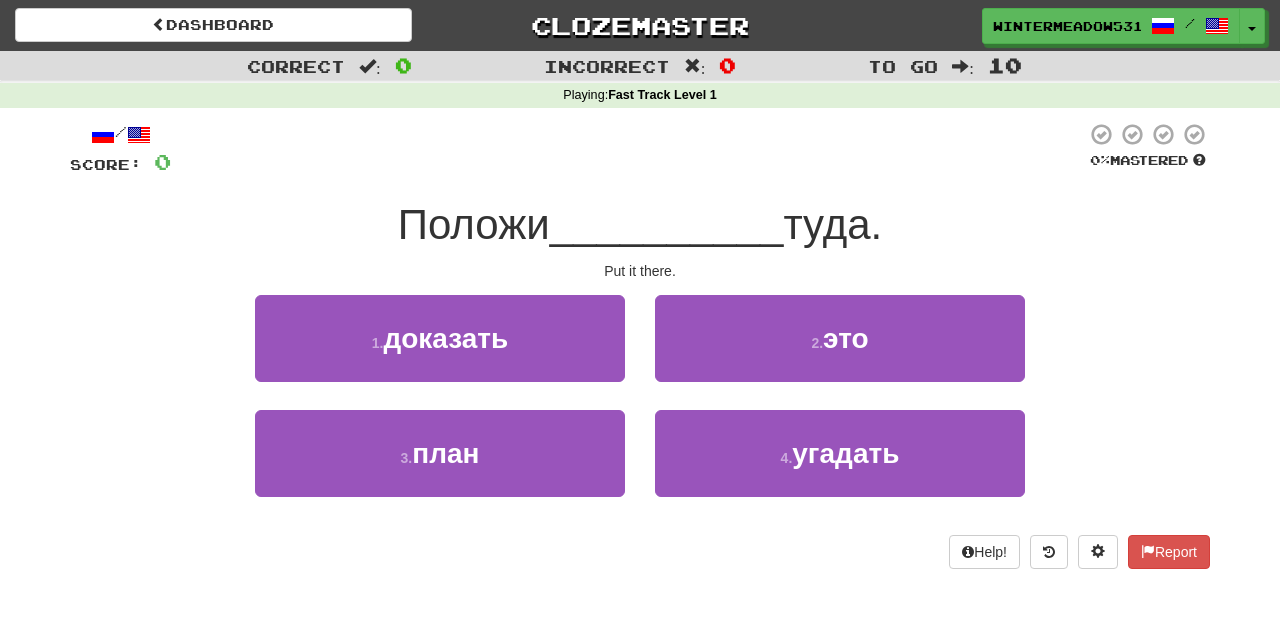 scroll, scrollTop: 0, scrollLeft: 0, axis: both 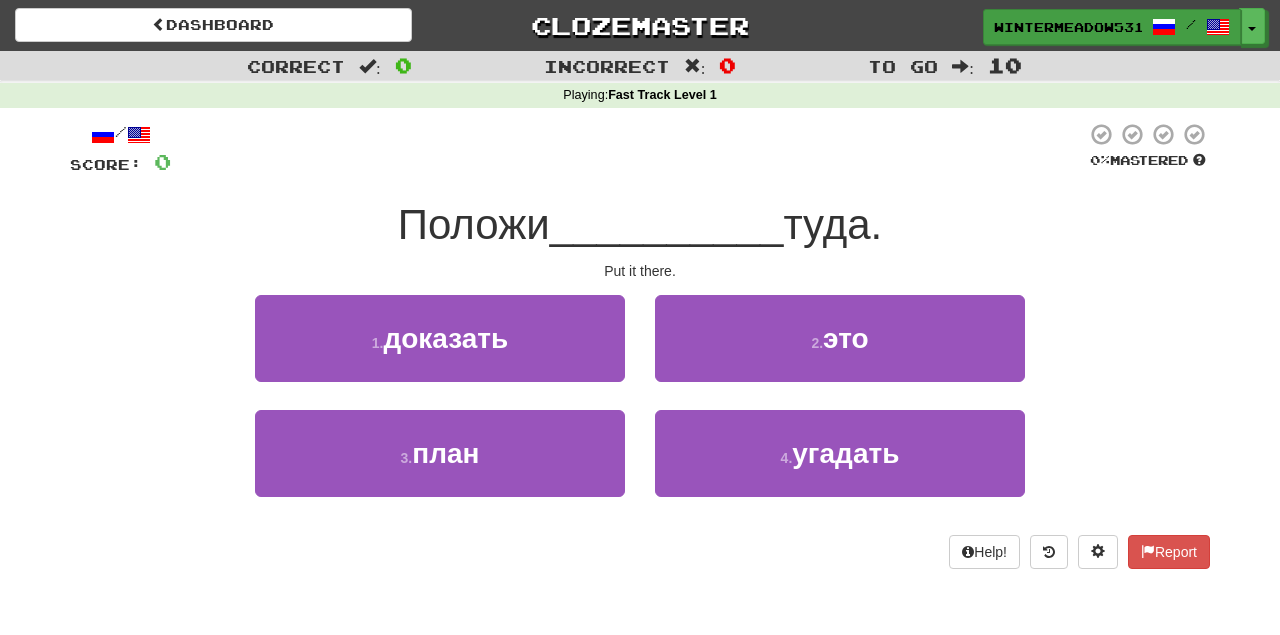 click at bounding box center [1218, 27] 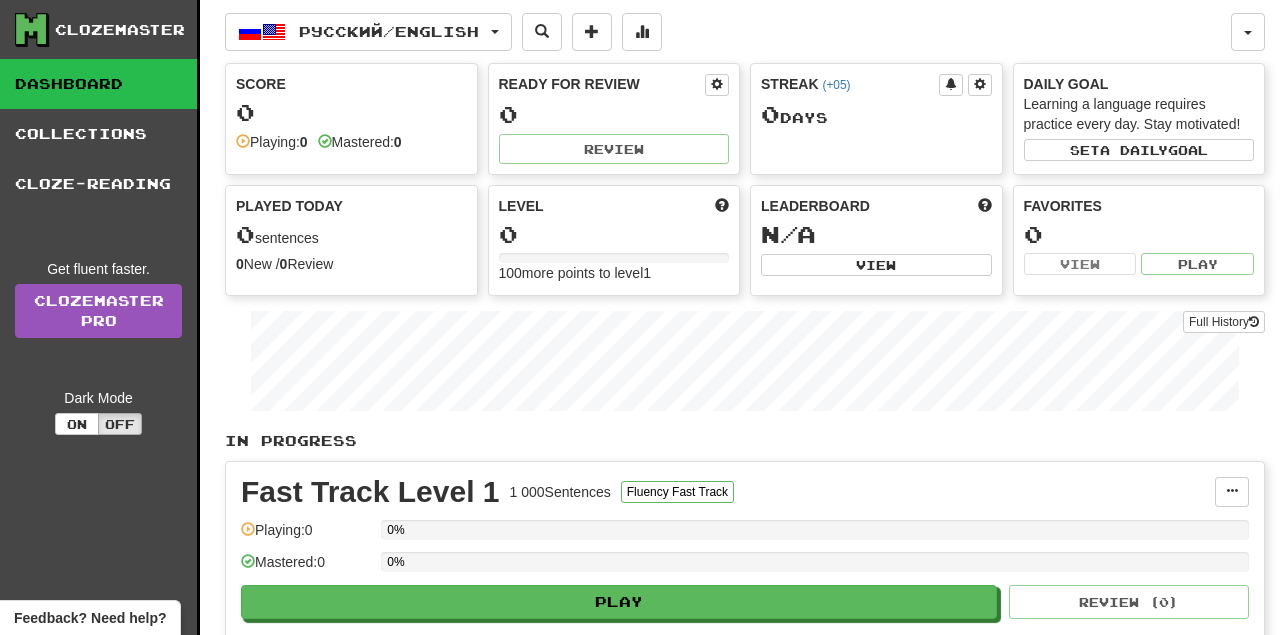 scroll, scrollTop: 0, scrollLeft: 0, axis: both 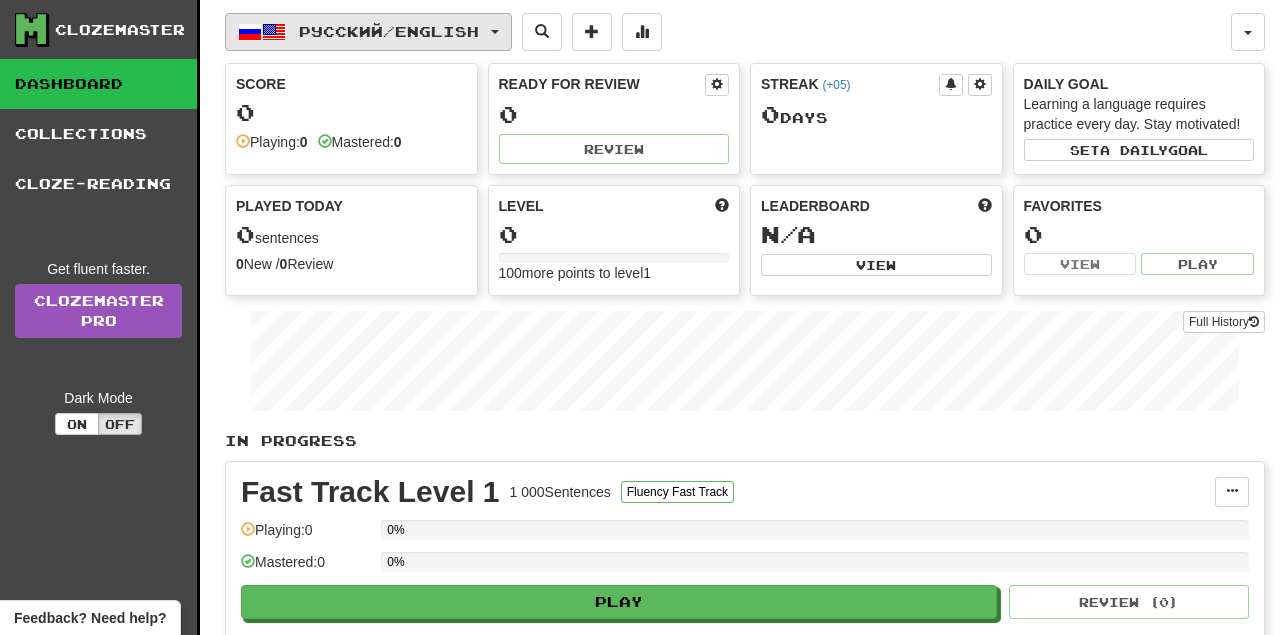click on "Русский  /  English" at bounding box center (368, 32) 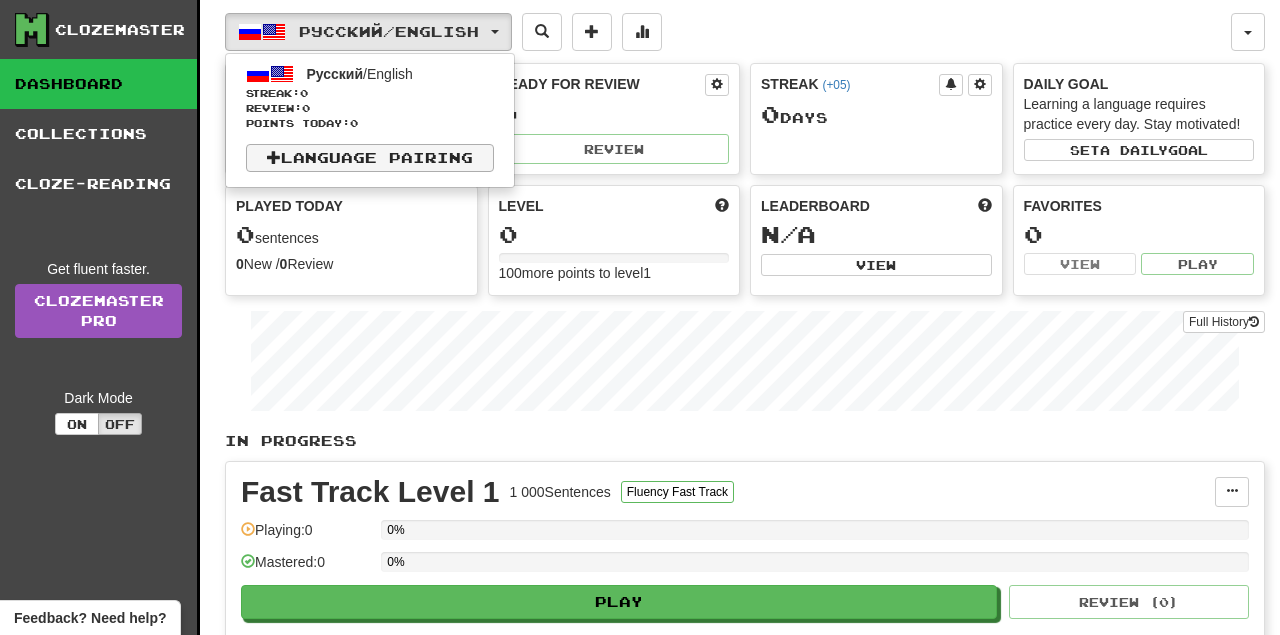 click on "Language Pairing" at bounding box center (370, 158) 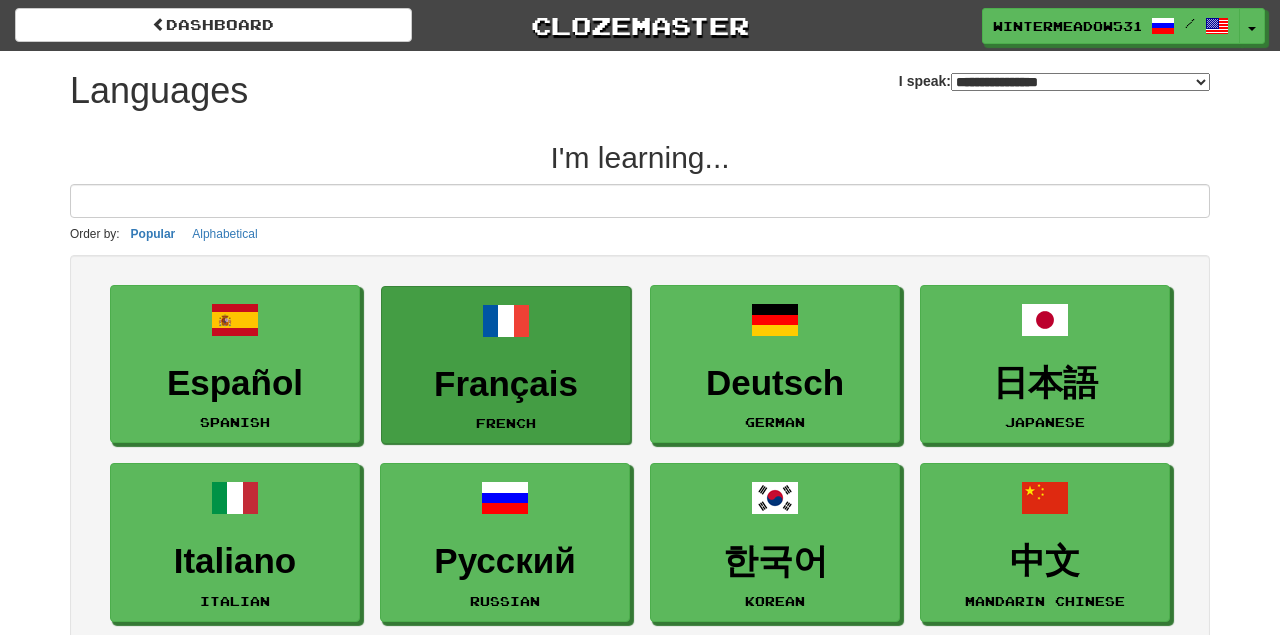 scroll, scrollTop: 0, scrollLeft: 0, axis: both 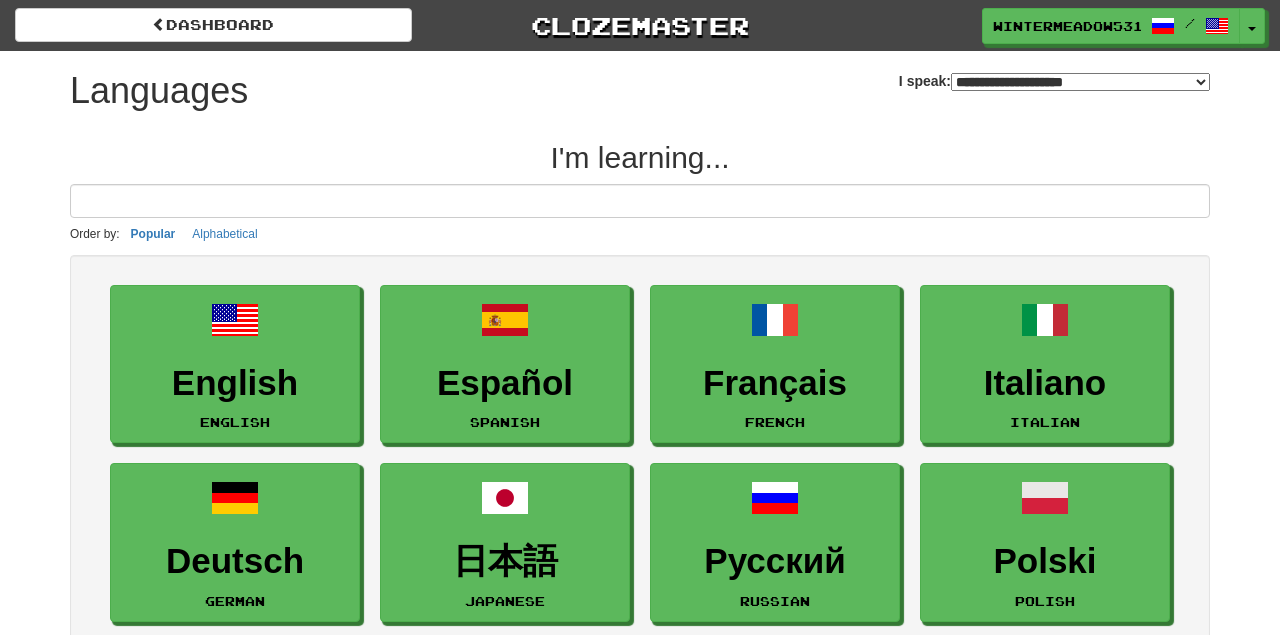 select on "*******" 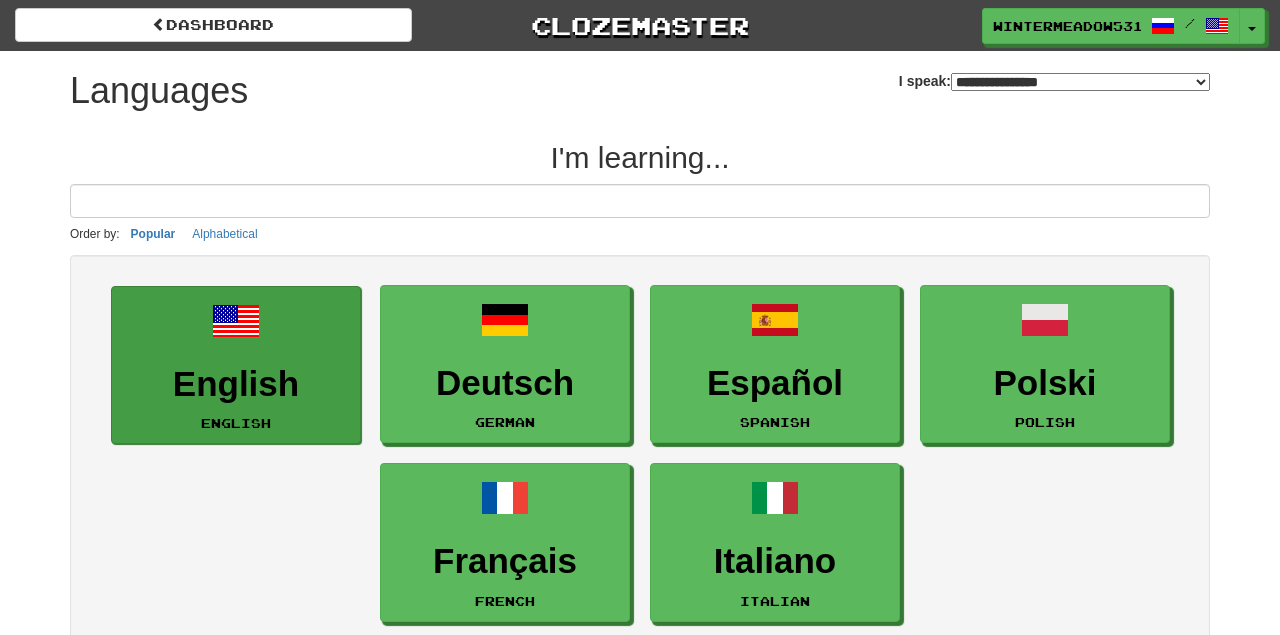 click on "English" at bounding box center (236, 384) 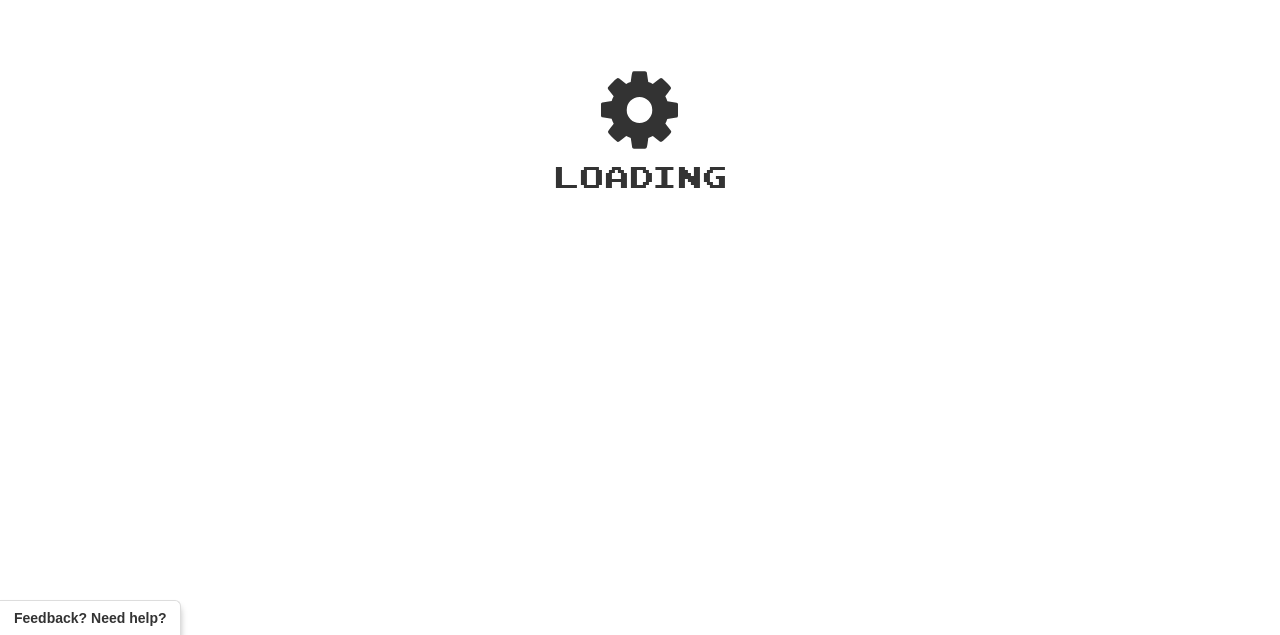 scroll, scrollTop: 0, scrollLeft: 0, axis: both 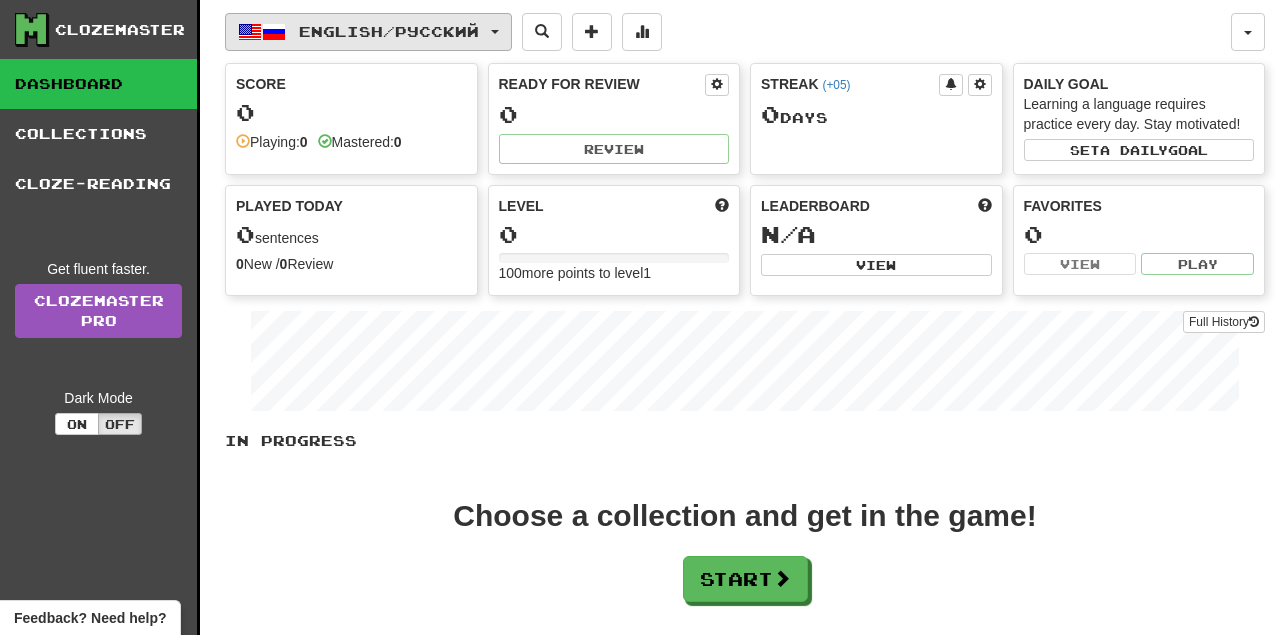 click on "English  /  Русский" at bounding box center [368, 32] 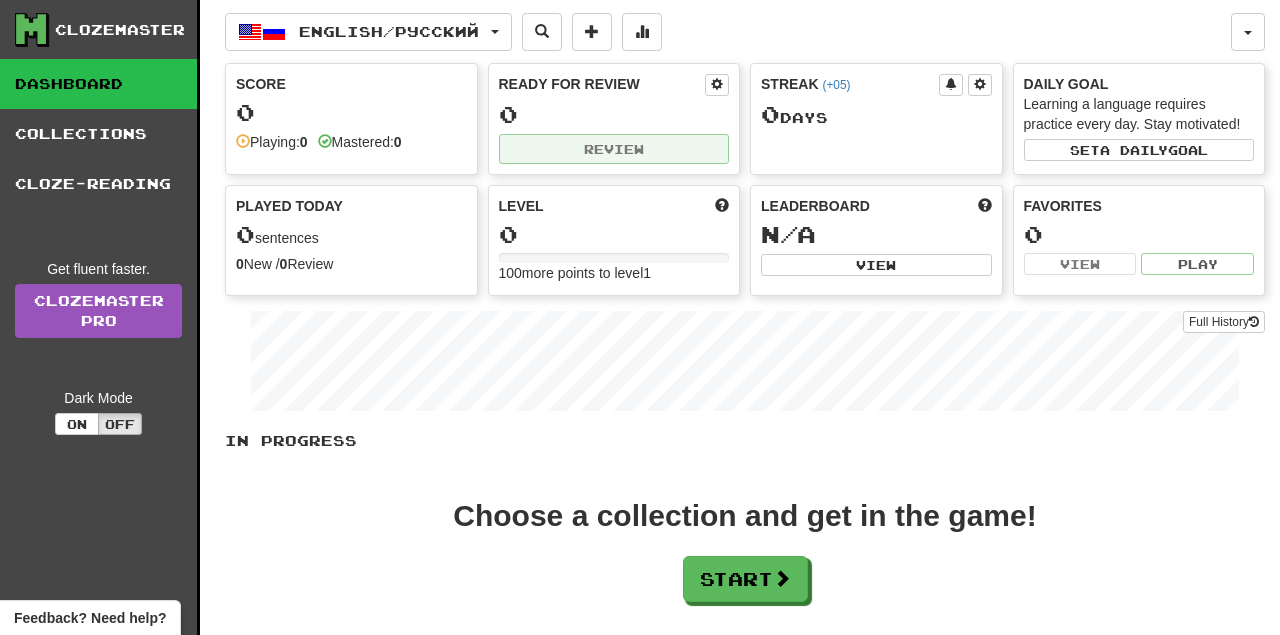 scroll, scrollTop: 0, scrollLeft: 0, axis: both 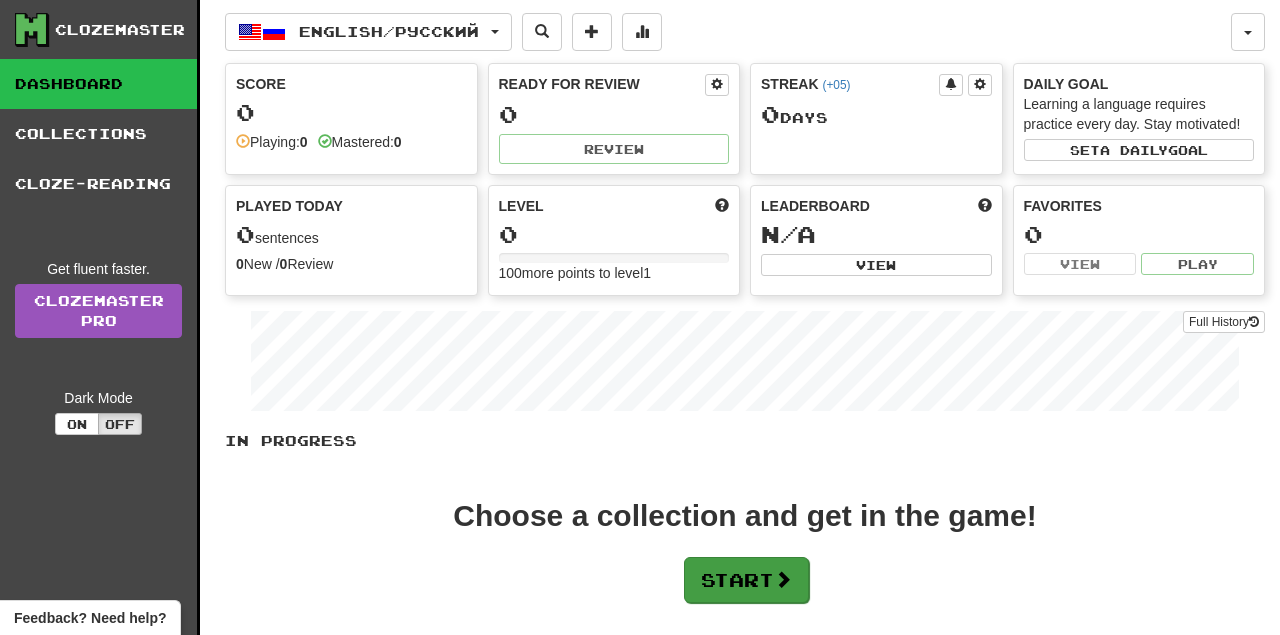 click on "Start" at bounding box center (746, 580) 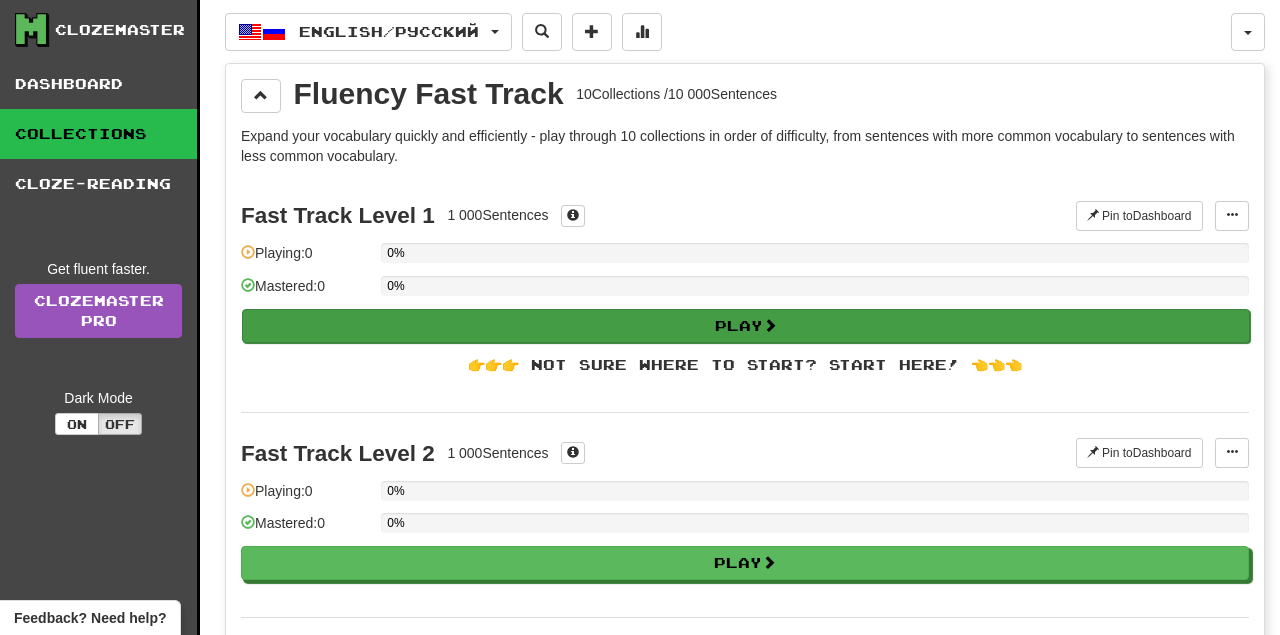 scroll, scrollTop: -1, scrollLeft: 0, axis: vertical 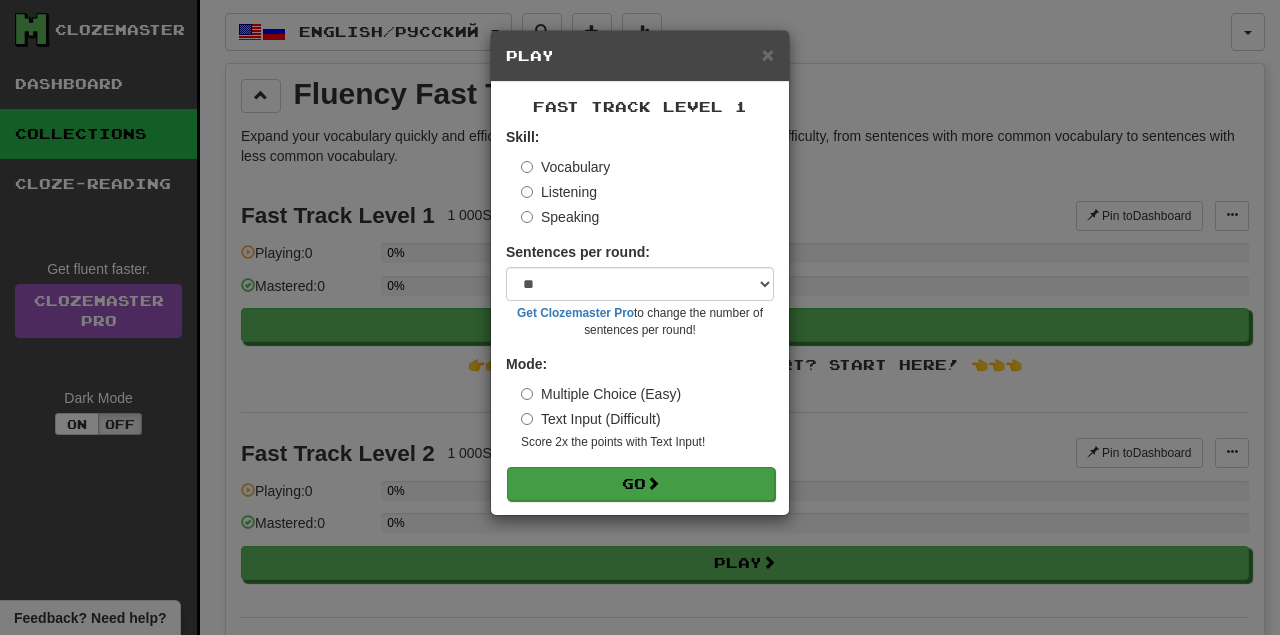 click on "Go" at bounding box center [641, 484] 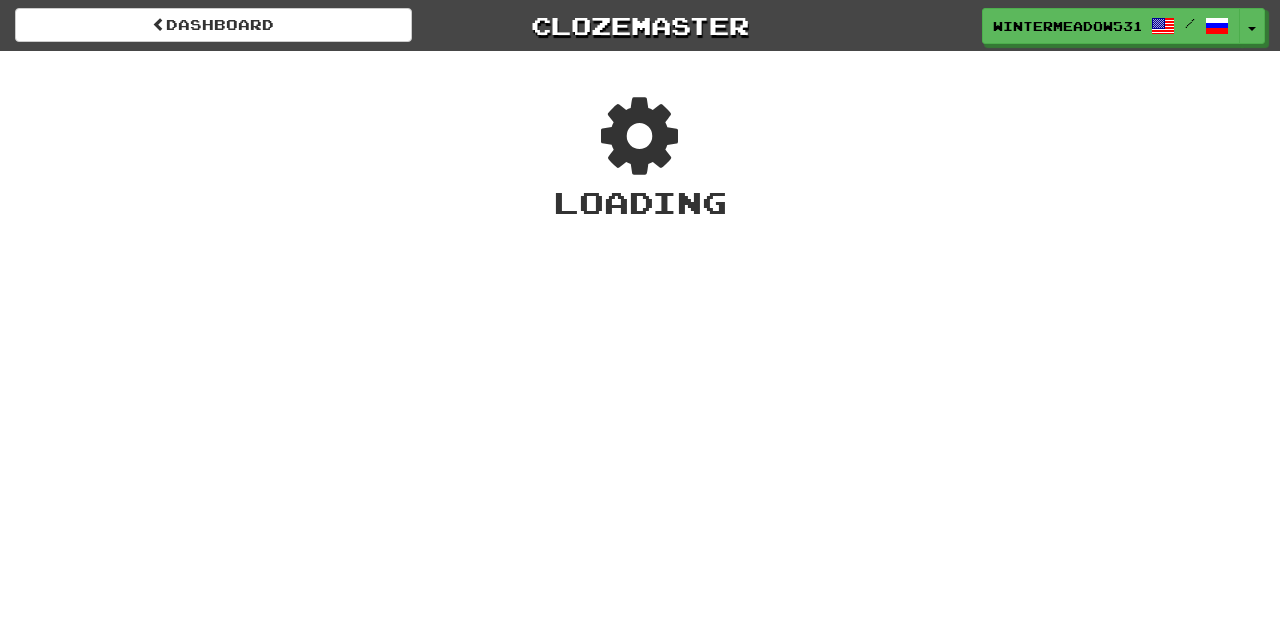 scroll, scrollTop: 0, scrollLeft: 0, axis: both 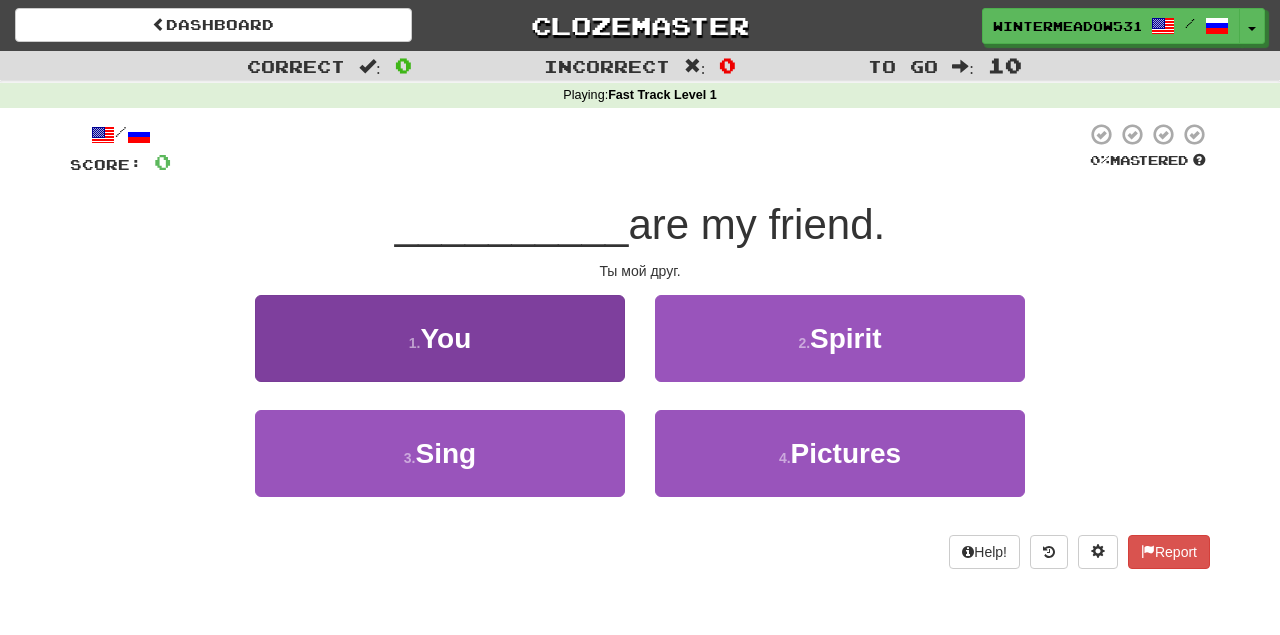 click on "1 .  You" at bounding box center [440, 338] 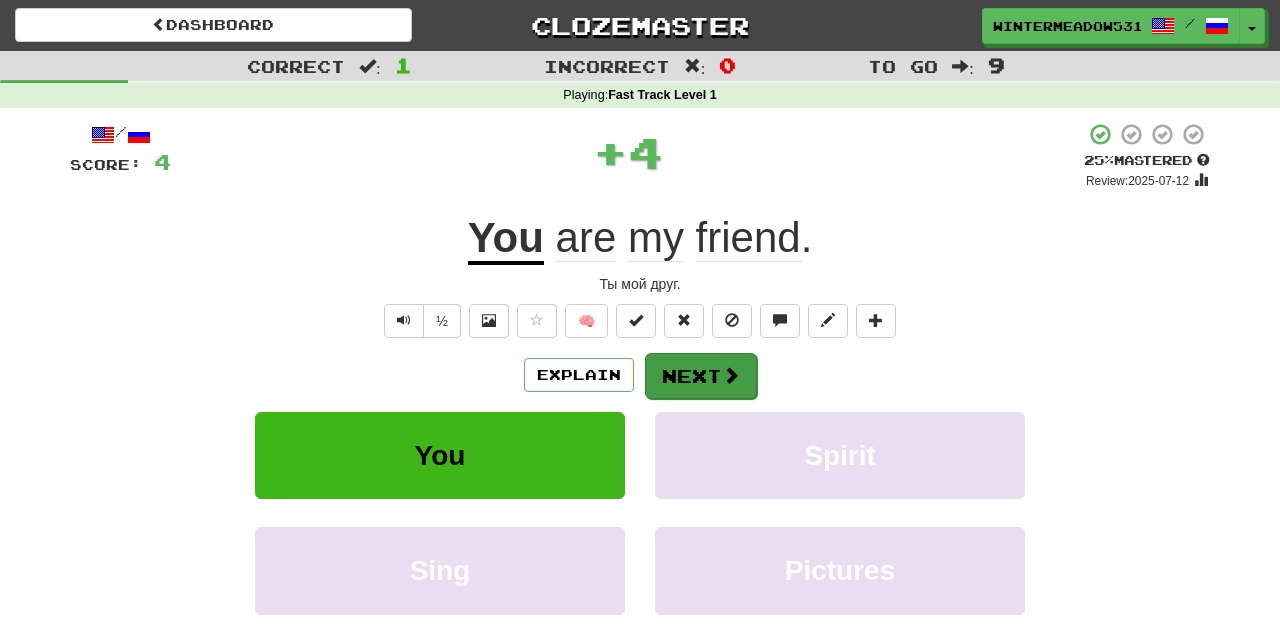 click at bounding box center (731, 375) 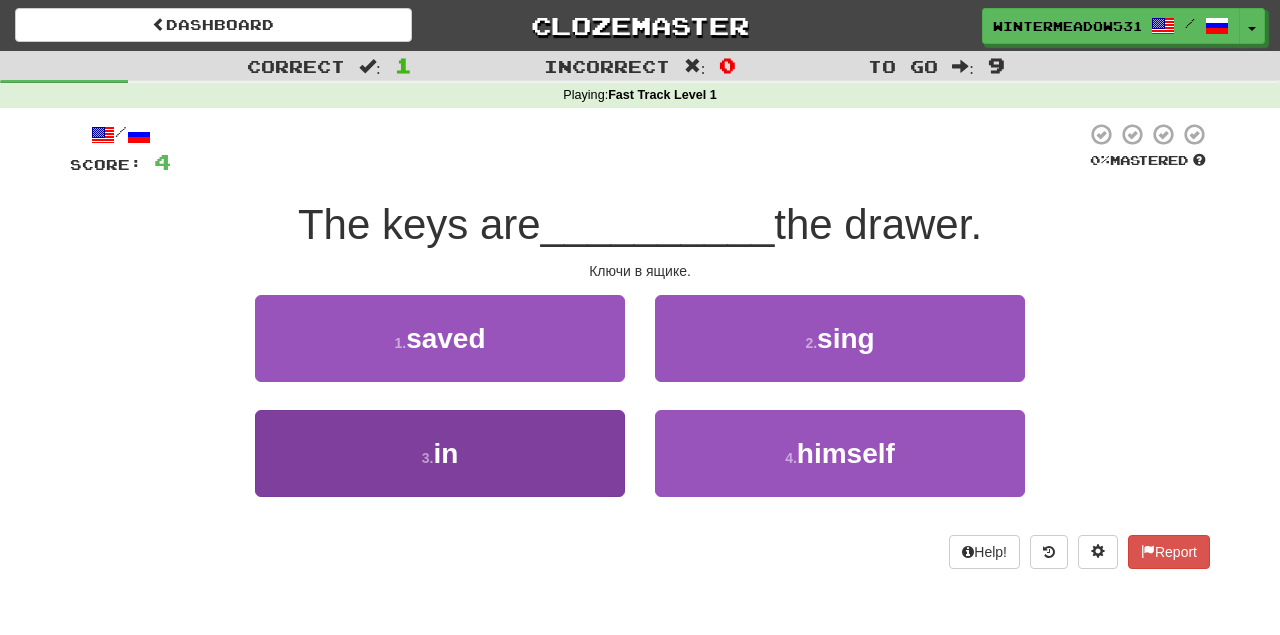 click on "3 .  in" at bounding box center [440, 453] 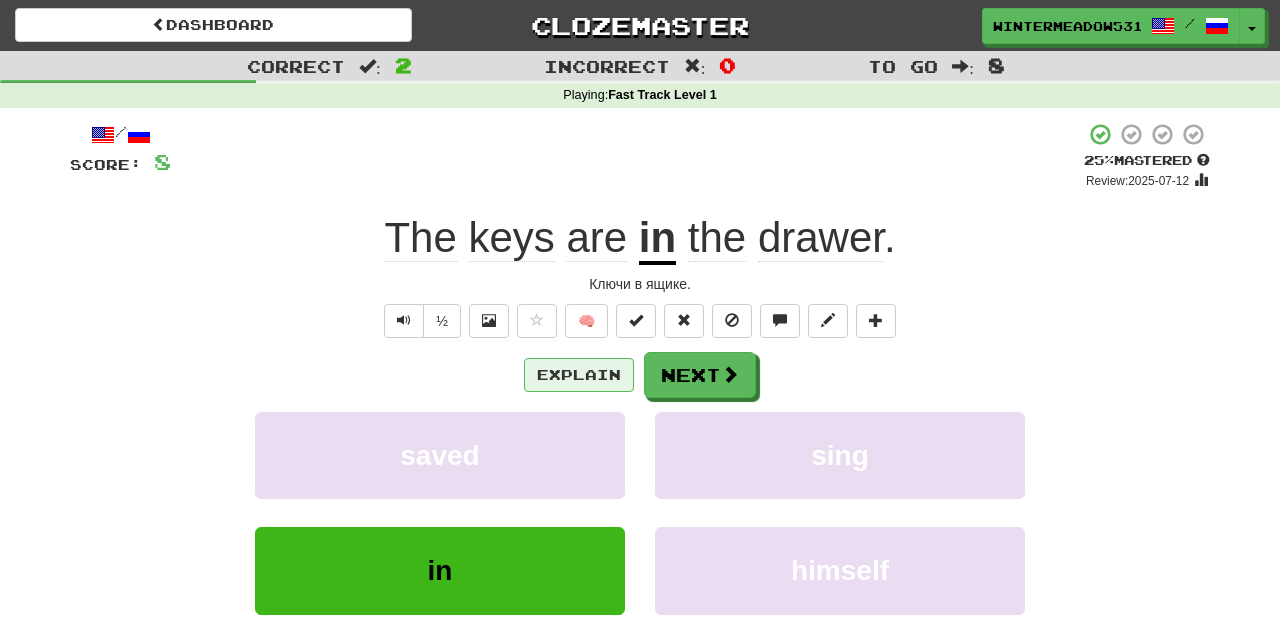 click on "Explain" at bounding box center (579, 375) 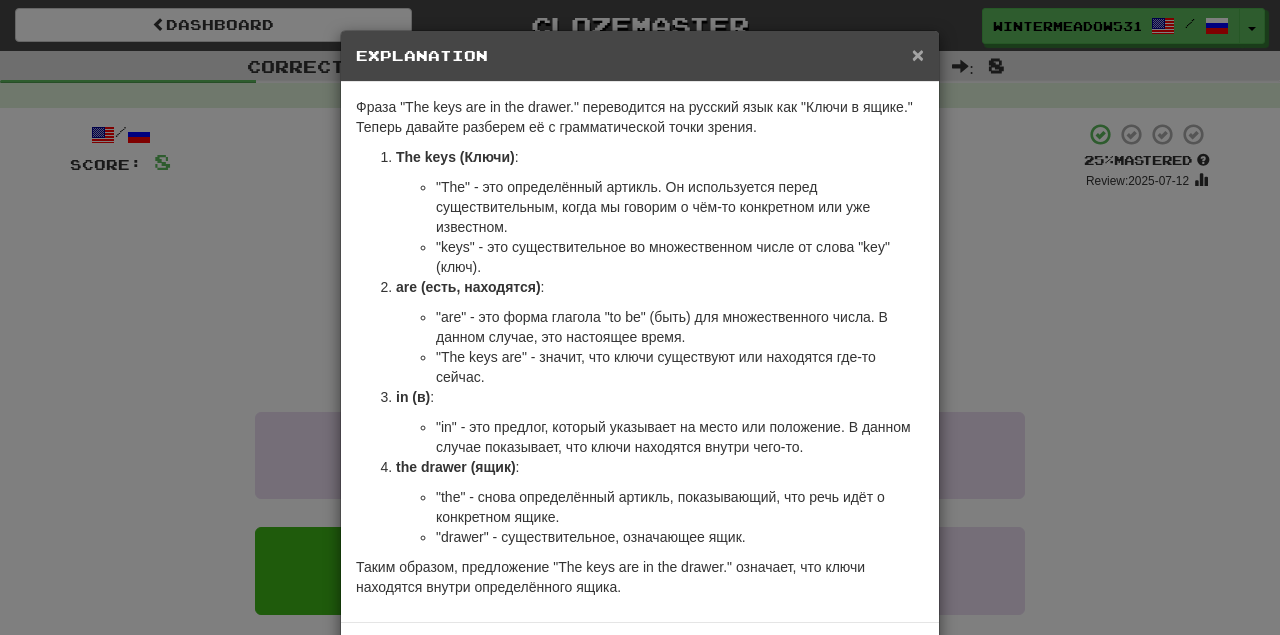 scroll, scrollTop: 0, scrollLeft: 0, axis: both 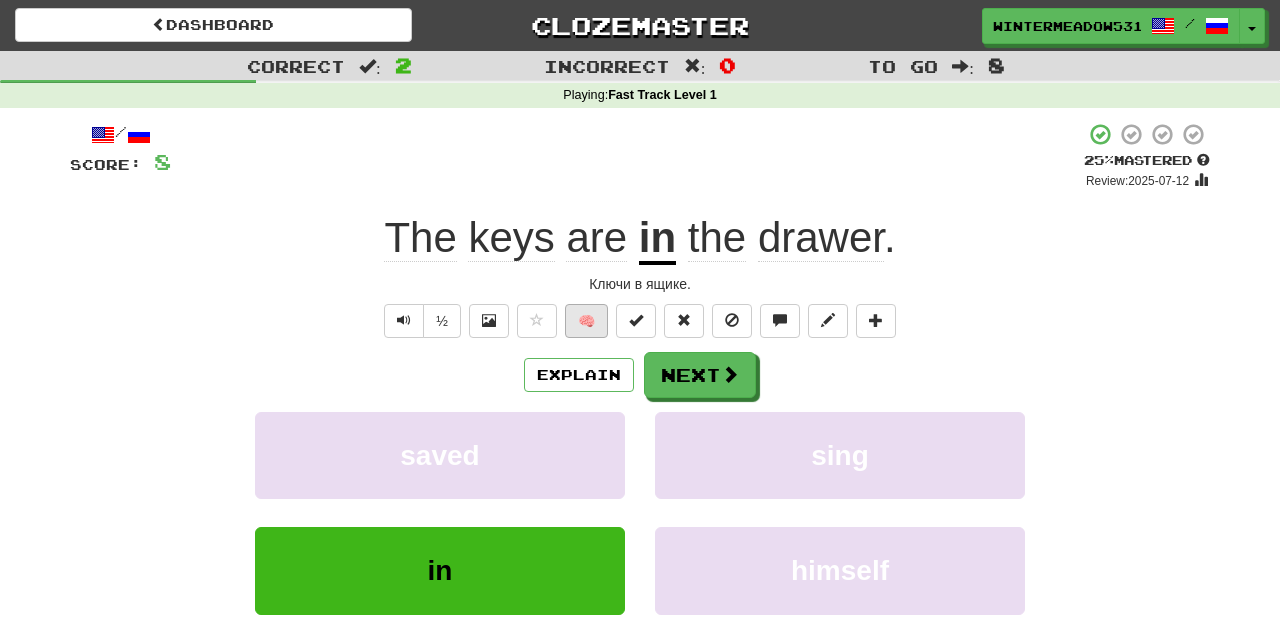 click on "🧠" at bounding box center [586, 321] 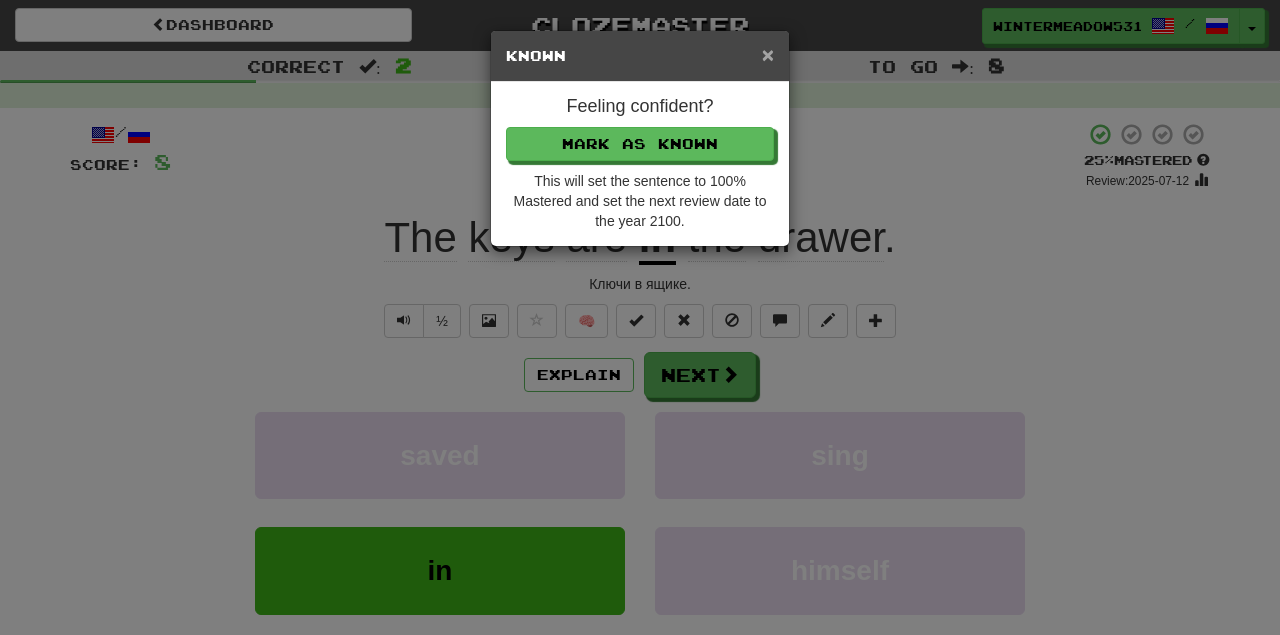 click on "×" at bounding box center [768, 54] 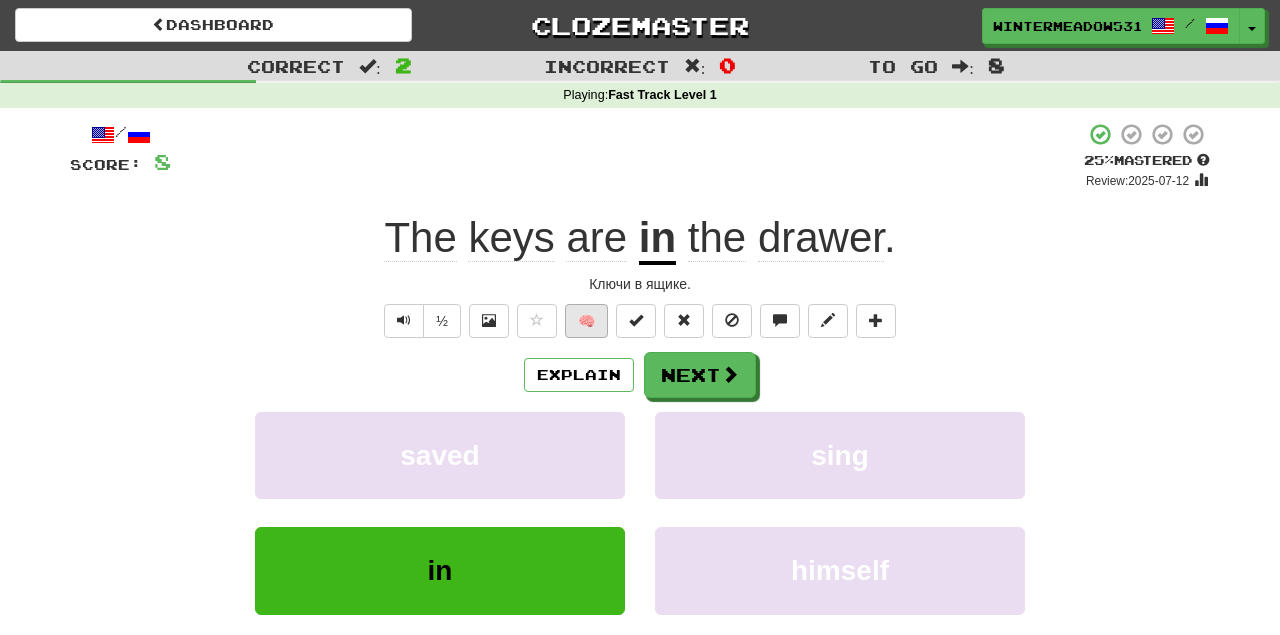 click on "🧠" at bounding box center (586, 321) 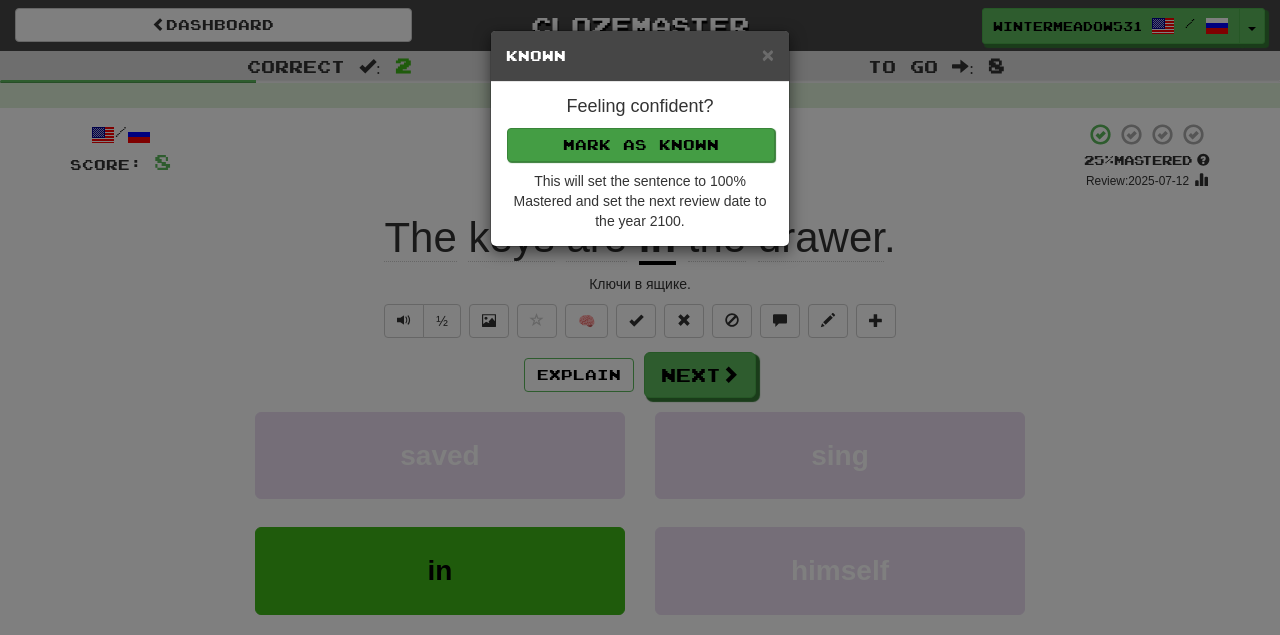 click on "Mark as Known" at bounding box center (641, 145) 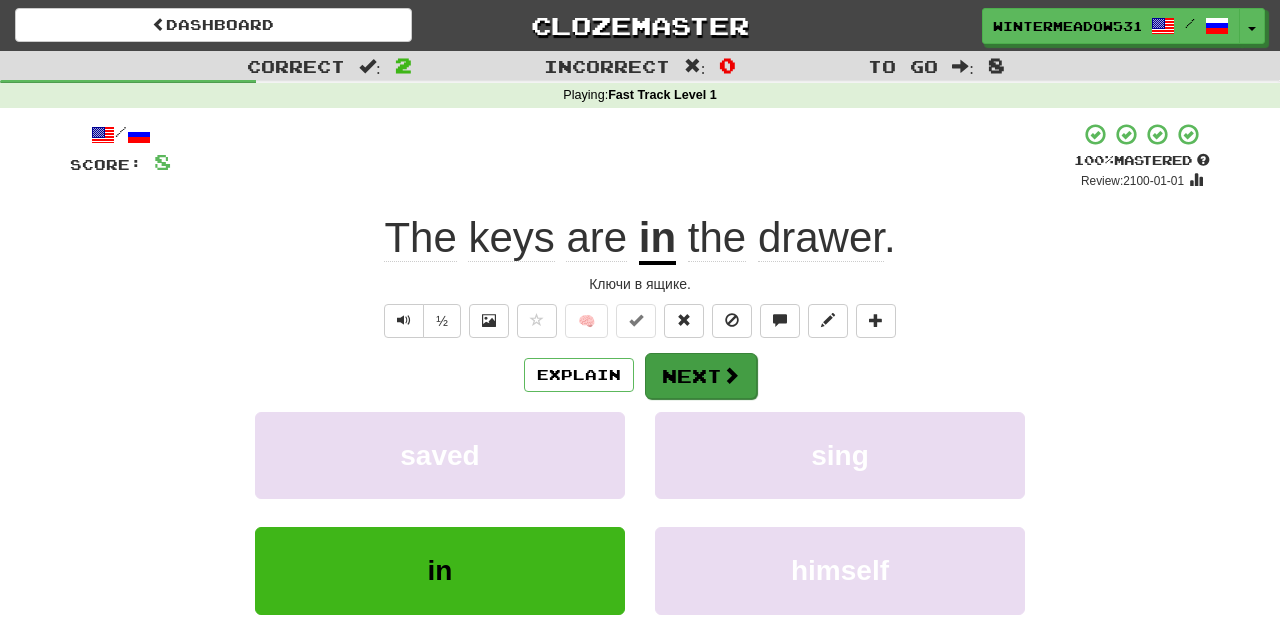 click at bounding box center (731, 375) 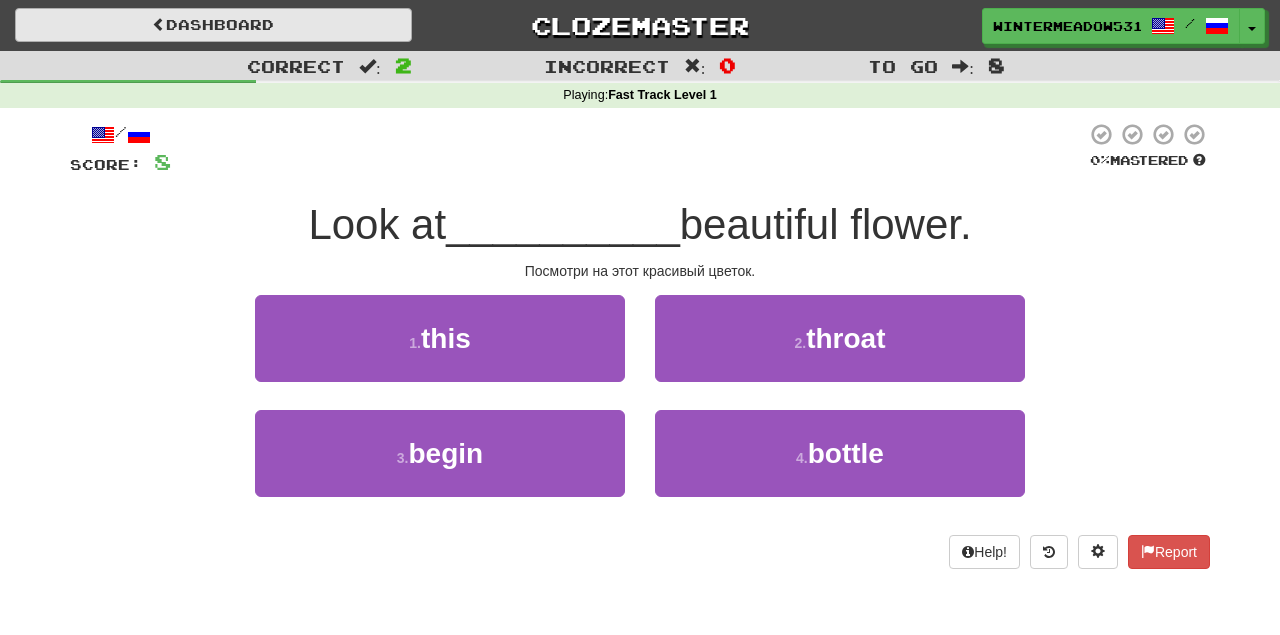 click at bounding box center [159, 24] 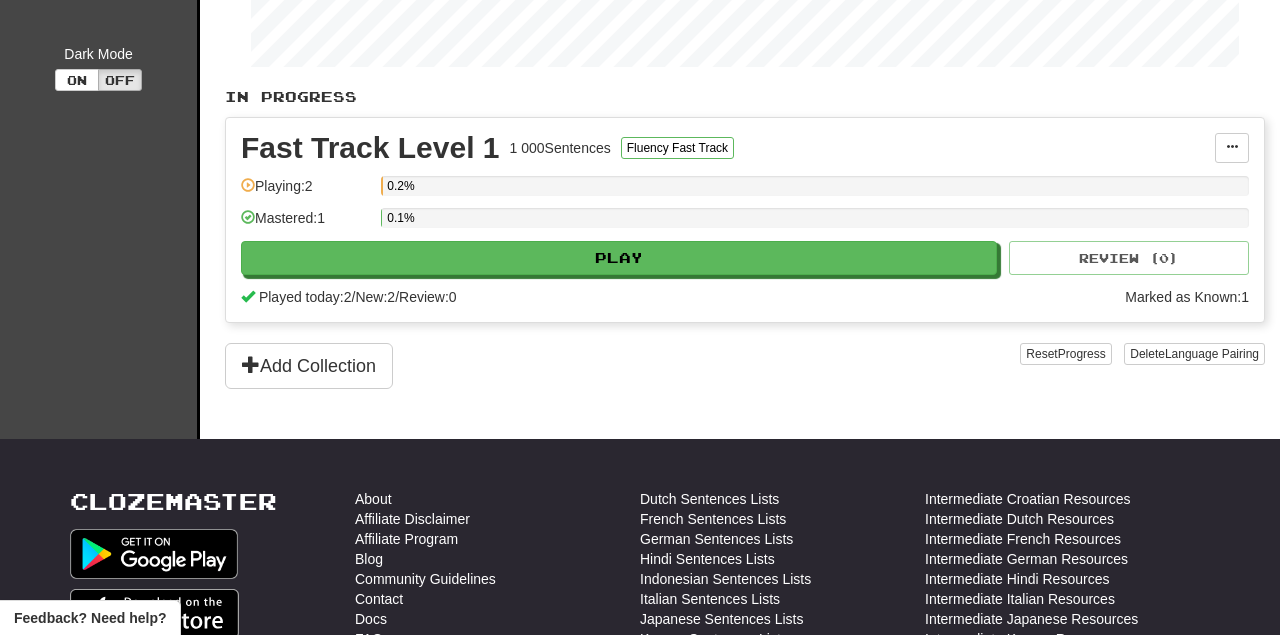 scroll, scrollTop: 117, scrollLeft: 0, axis: vertical 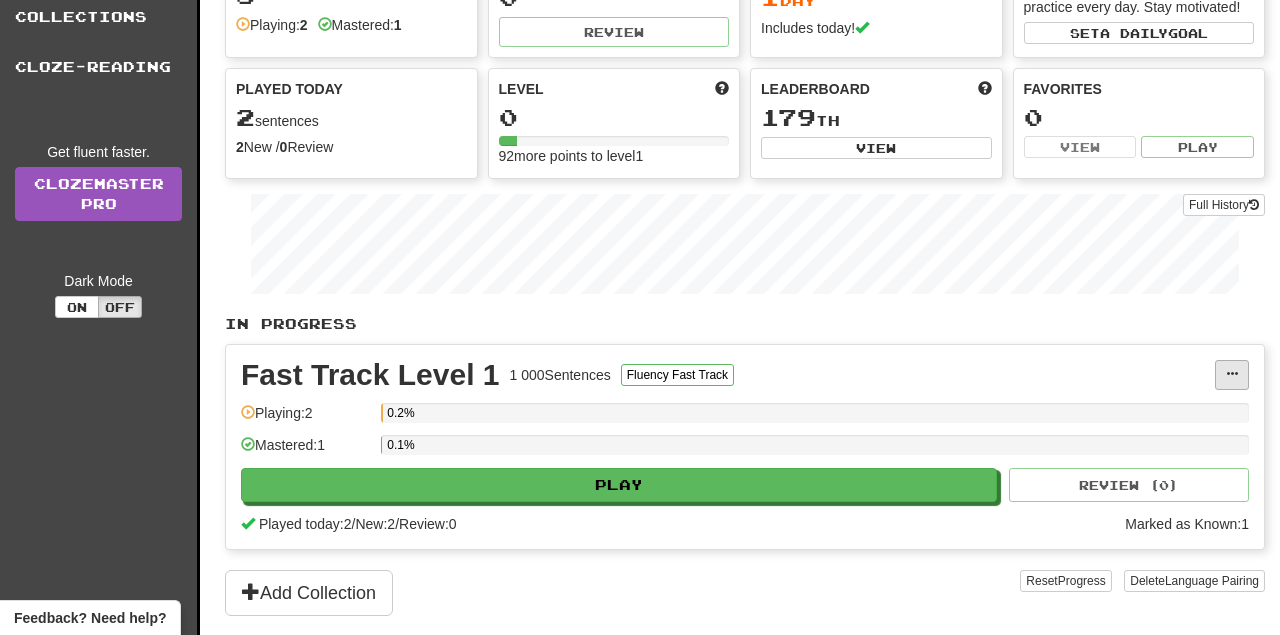 click at bounding box center [1232, 374] 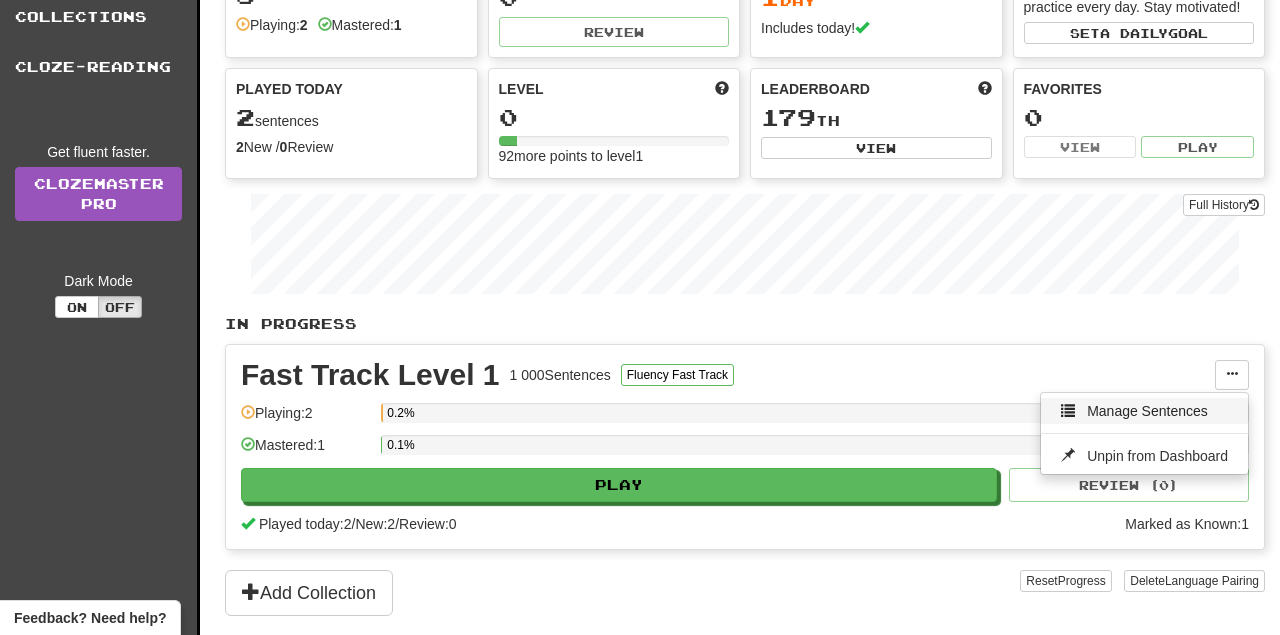 click on "Manage Sentences" at bounding box center (1147, 411) 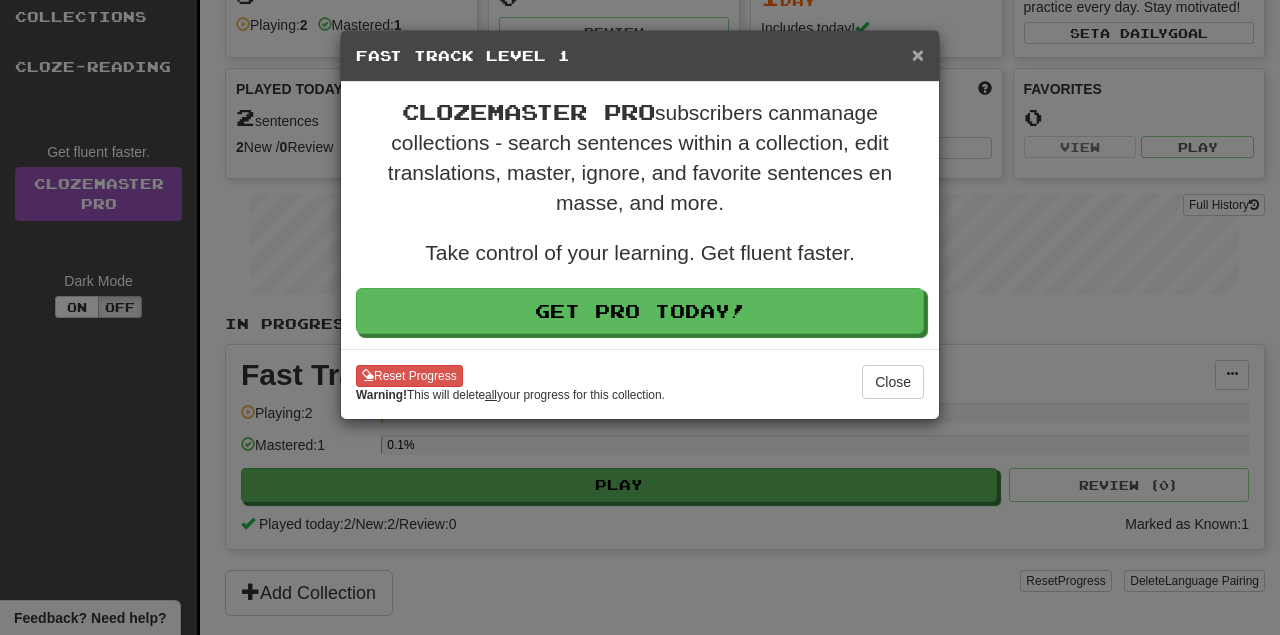 click on "×" at bounding box center [918, 54] 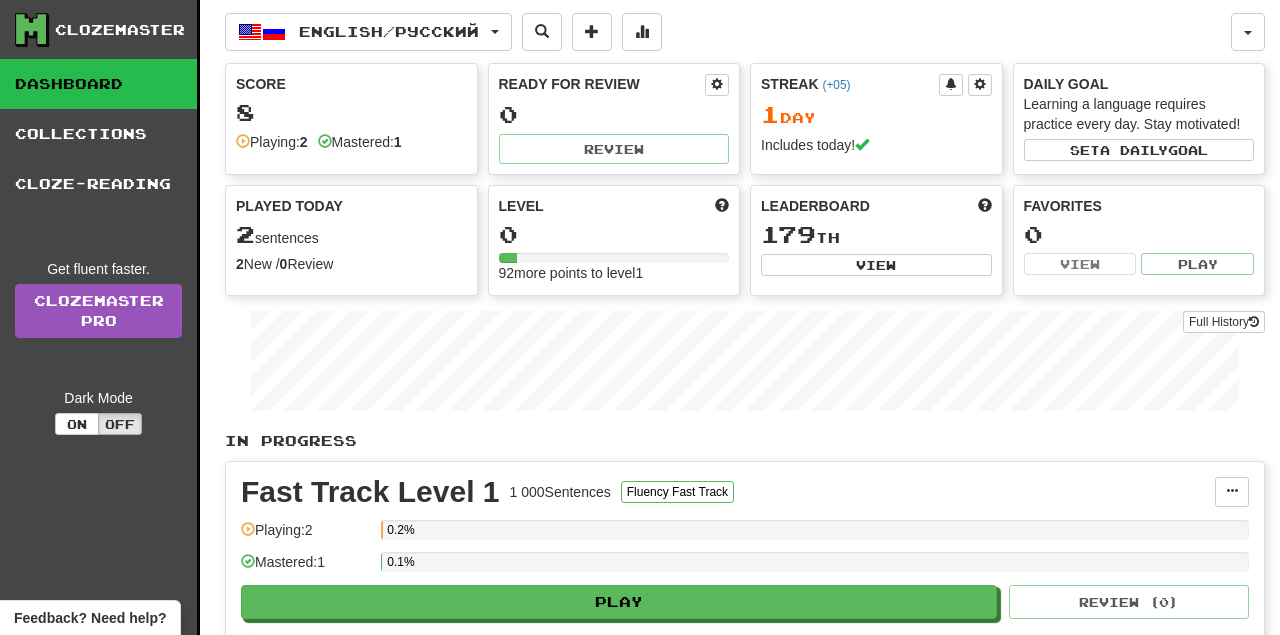 scroll, scrollTop: 0, scrollLeft: 0, axis: both 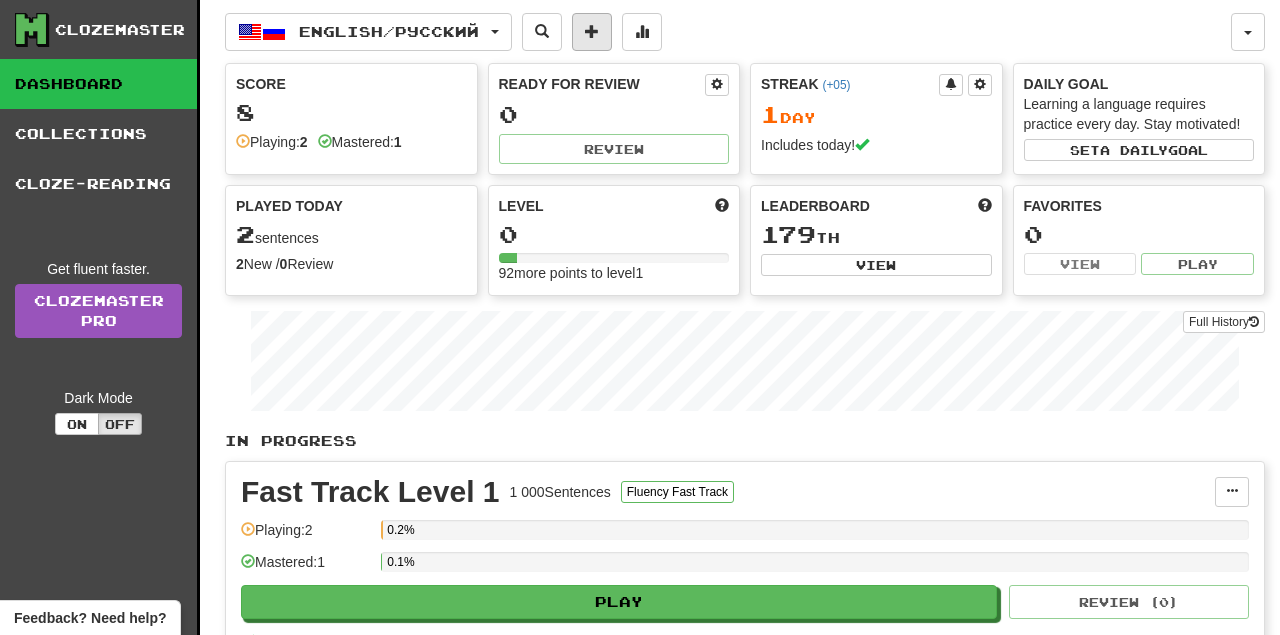 click at bounding box center (592, 32) 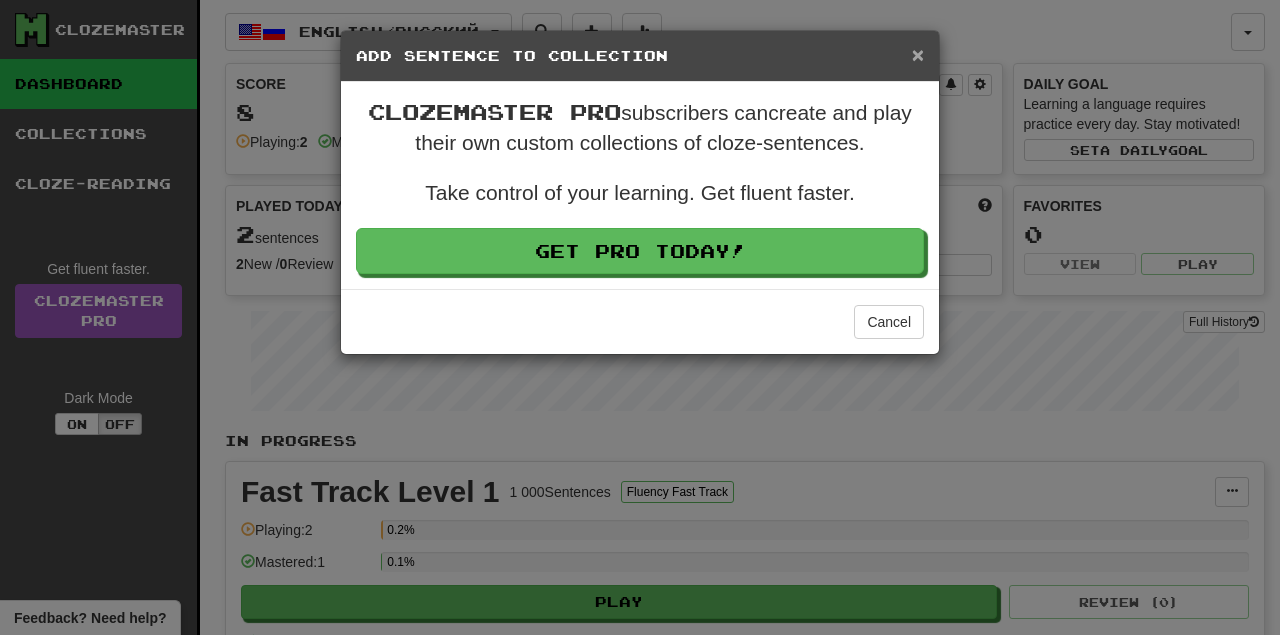 click on "×" at bounding box center [918, 54] 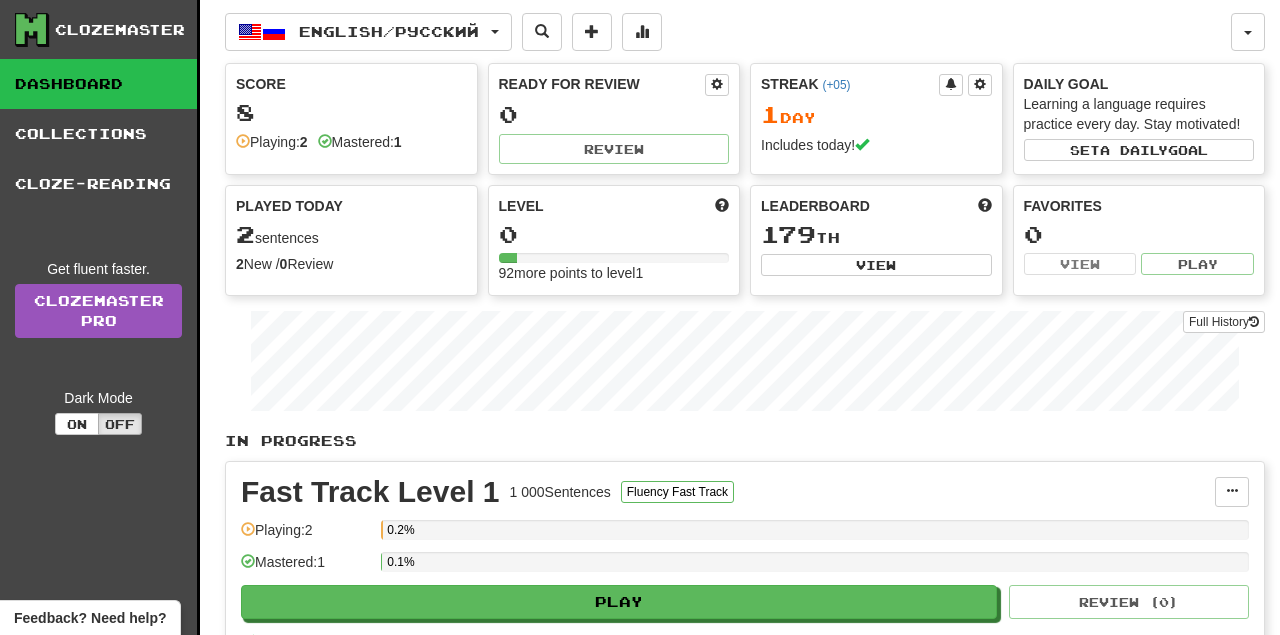 scroll, scrollTop: 0, scrollLeft: 0, axis: both 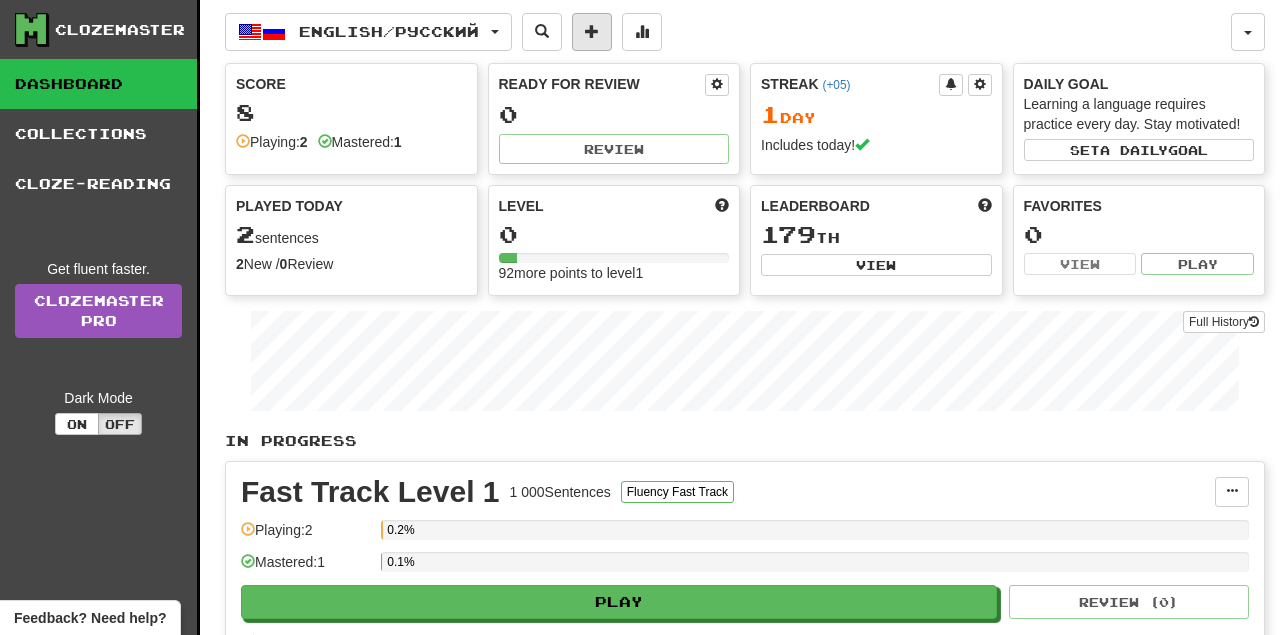 click at bounding box center [592, 31] 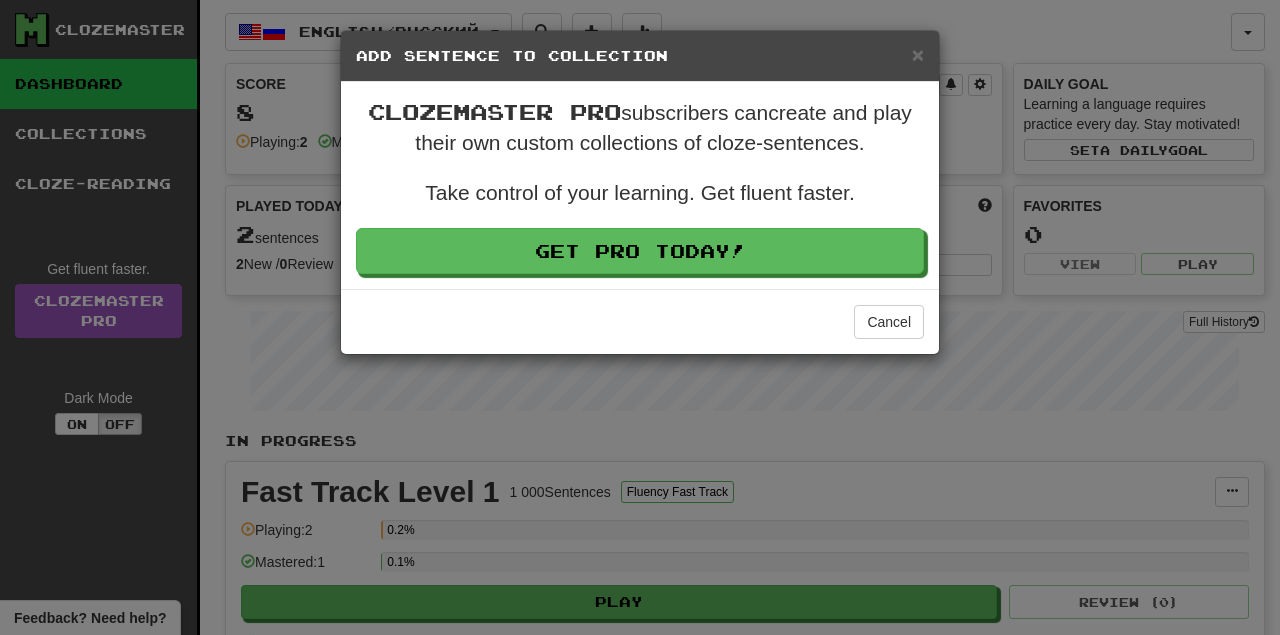 click on "Add Sentence to Collection" at bounding box center [640, 56] 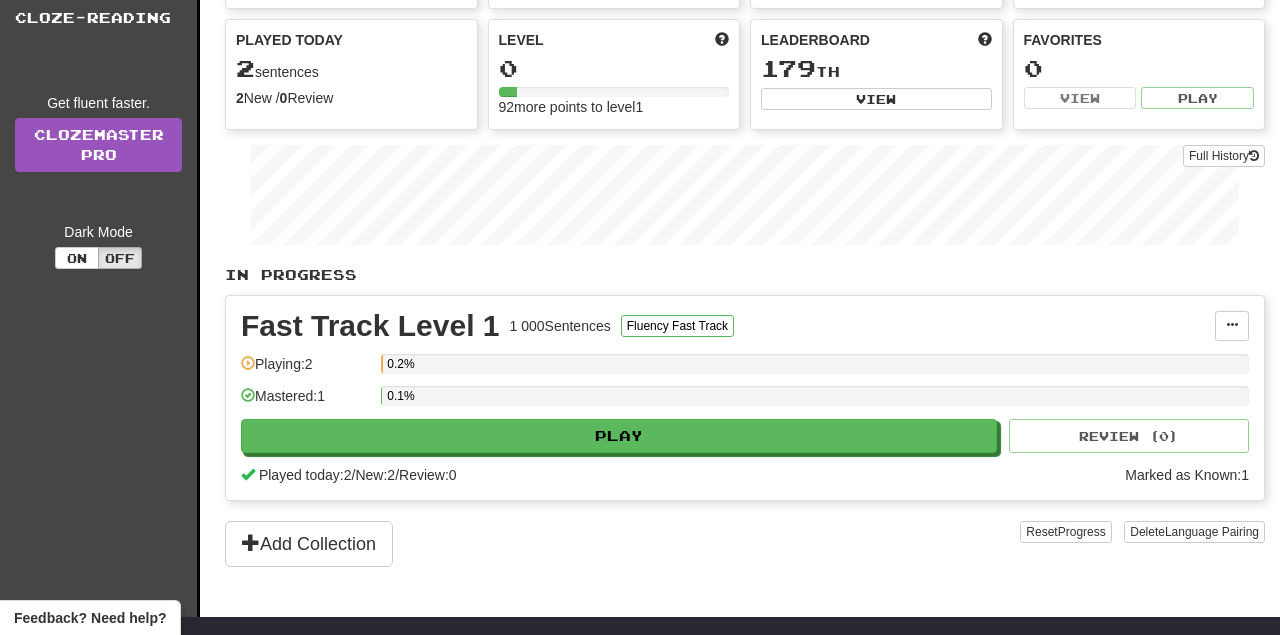 scroll, scrollTop: 237, scrollLeft: 0, axis: vertical 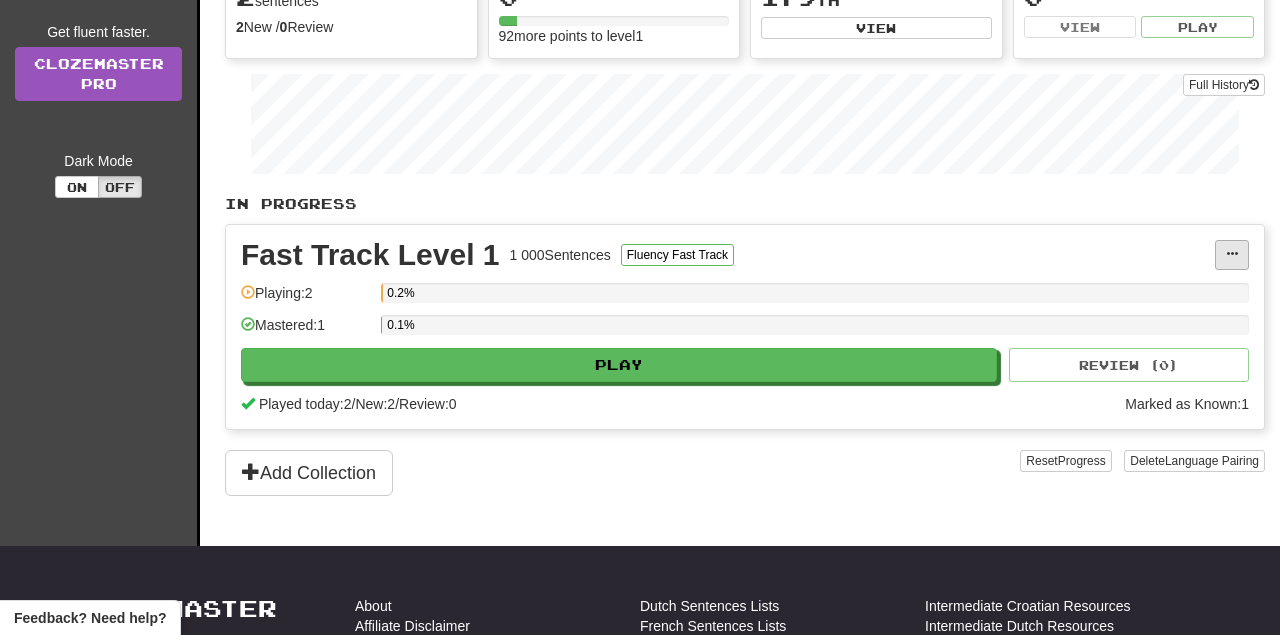 click at bounding box center (1232, 254) 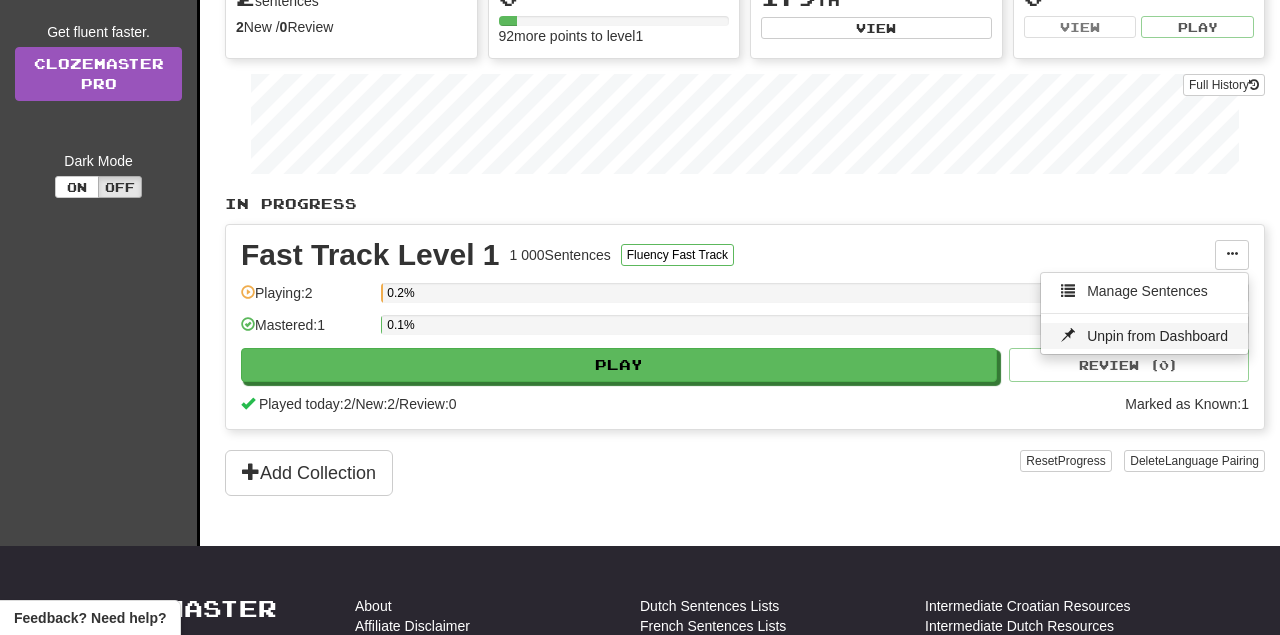 click on "Unpin from Dashboard" at bounding box center (1157, 336) 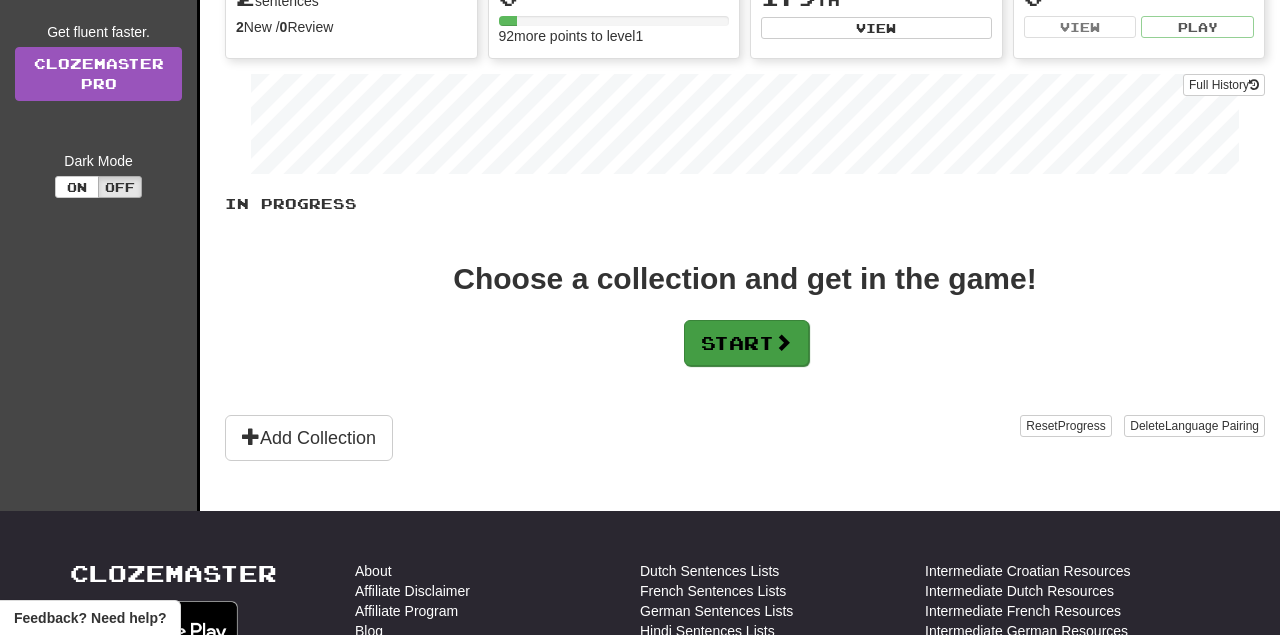 click on "Start" at bounding box center (746, 343) 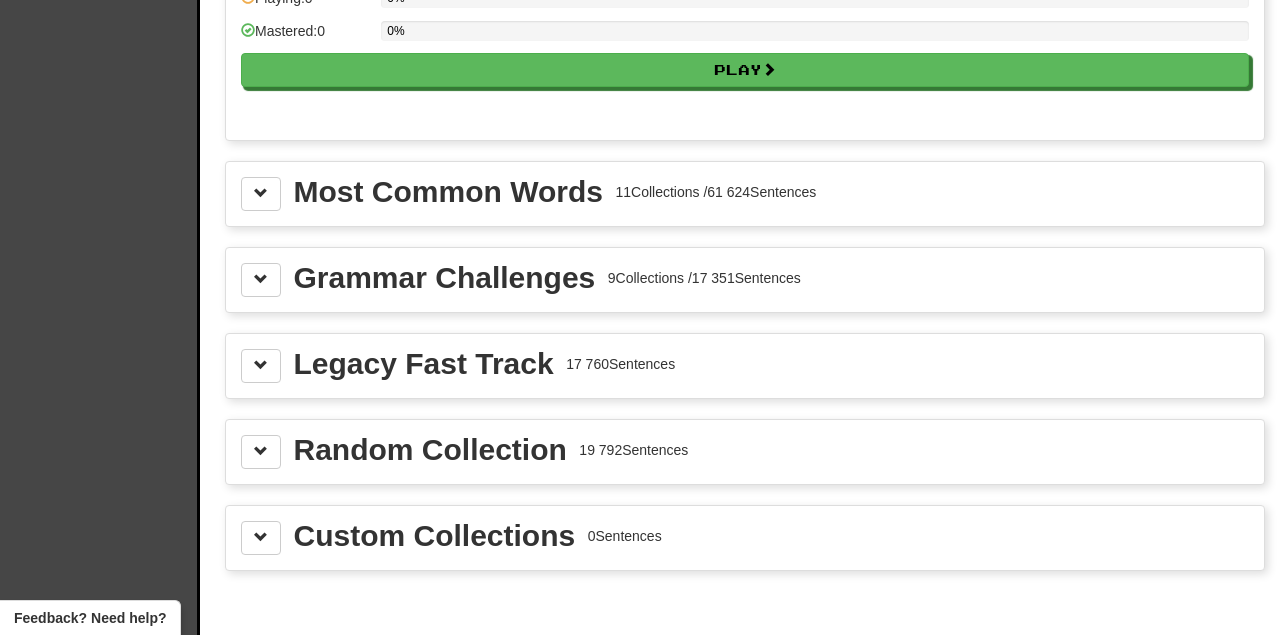 scroll, scrollTop: 2120, scrollLeft: 0, axis: vertical 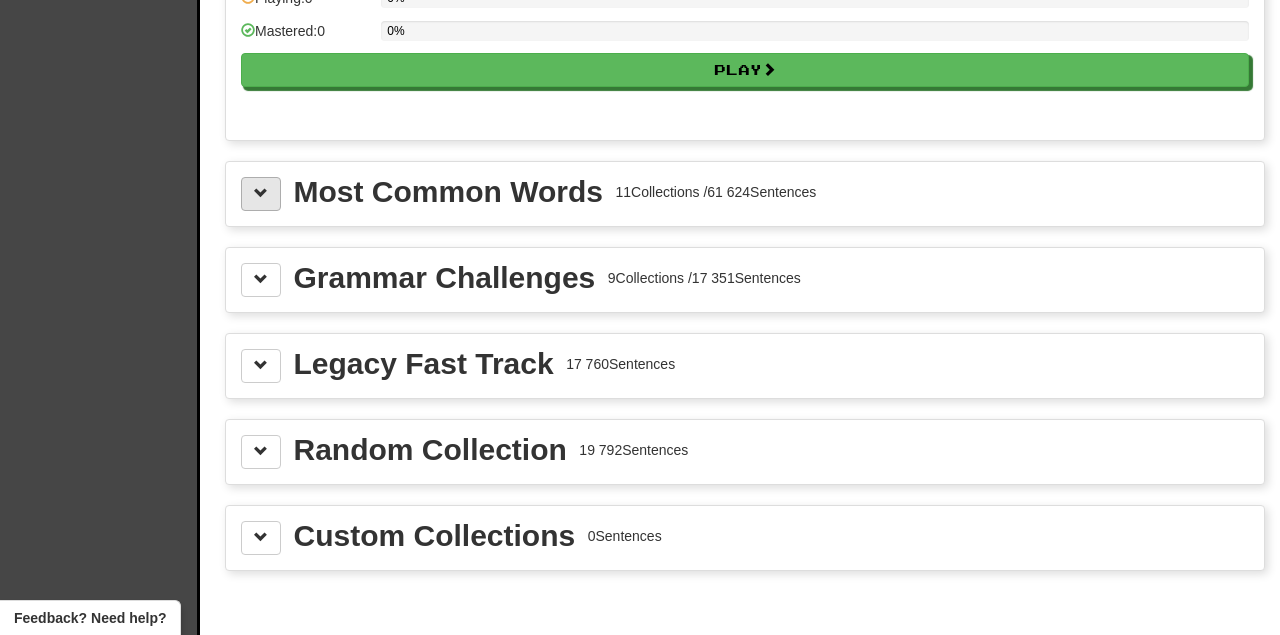 click at bounding box center (261, 193) 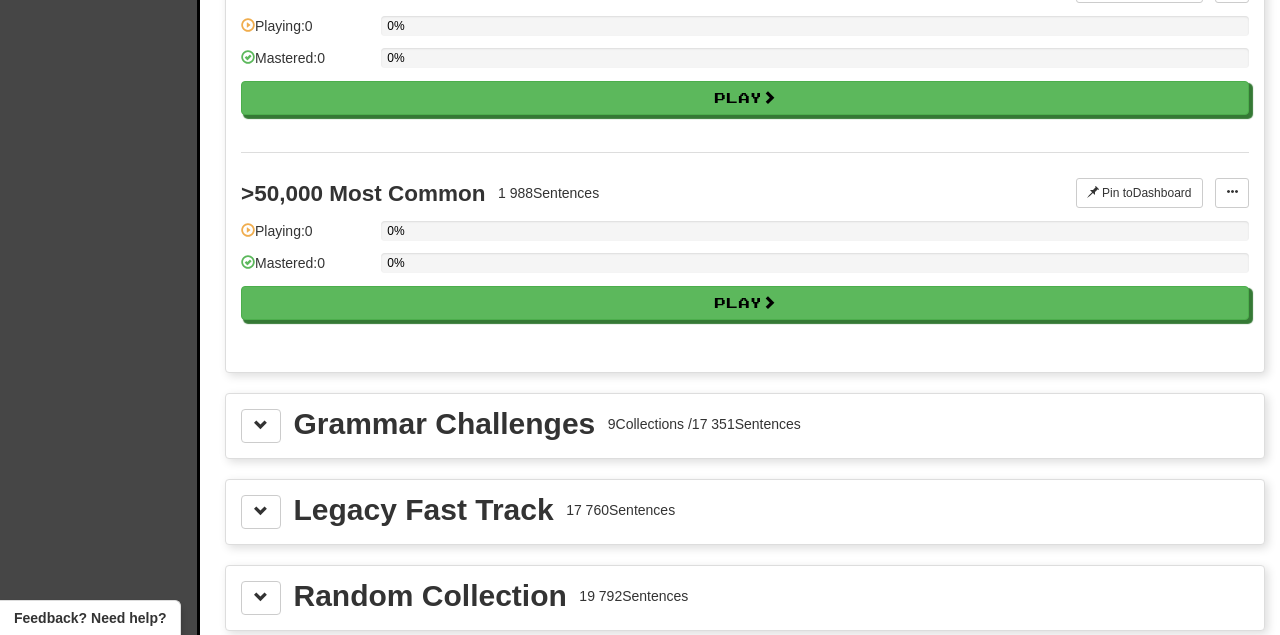 scroll, scrollTop: 4176, scrollLeft: 0, axis: vertical 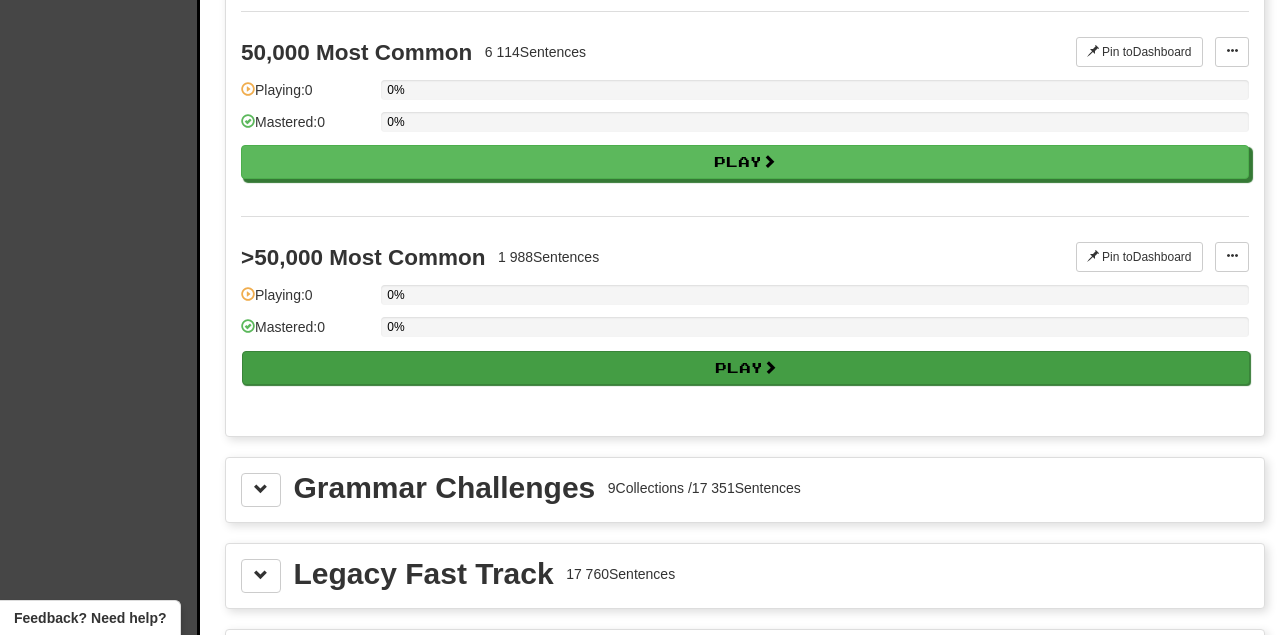 click on "Play" at bounding box center (746, 368) 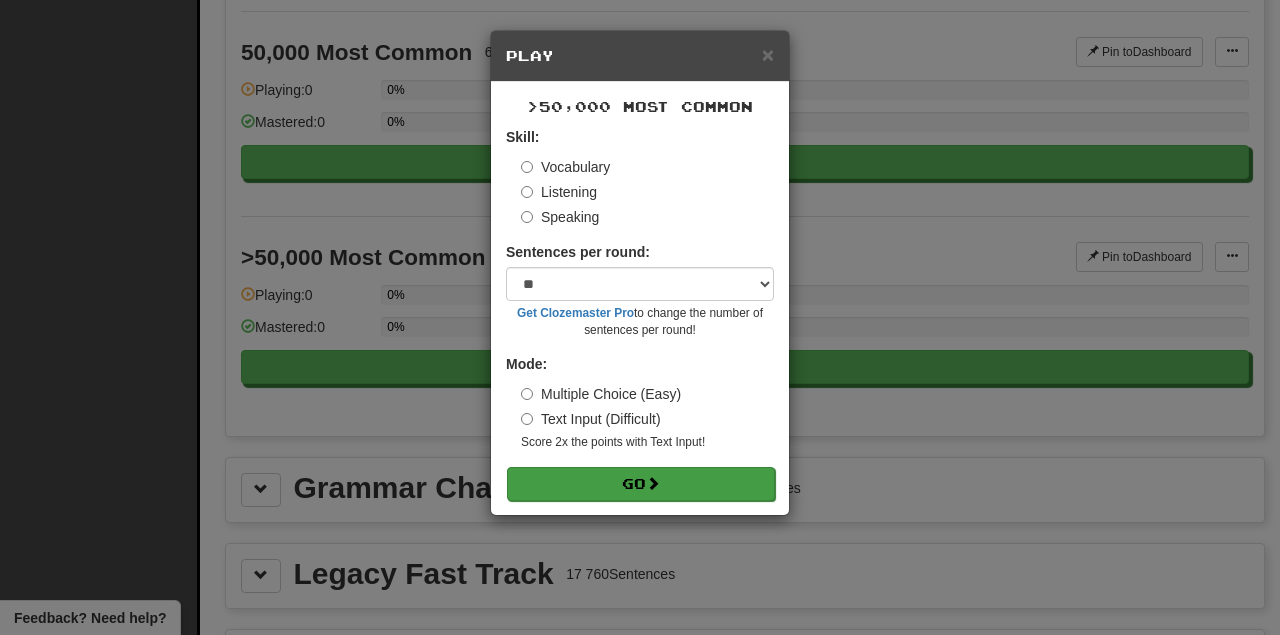 click on "Go" at bounding box center [641, 484] 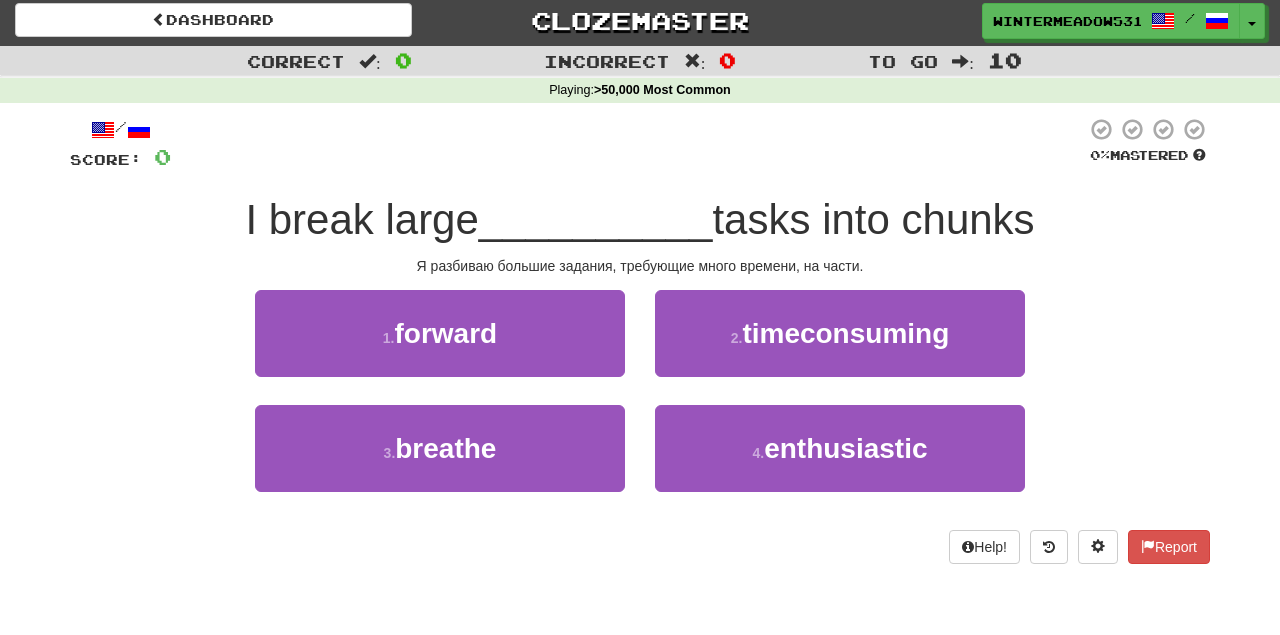 scroll, scrollTop: 1, scrollLeft: 0, axis: vertical 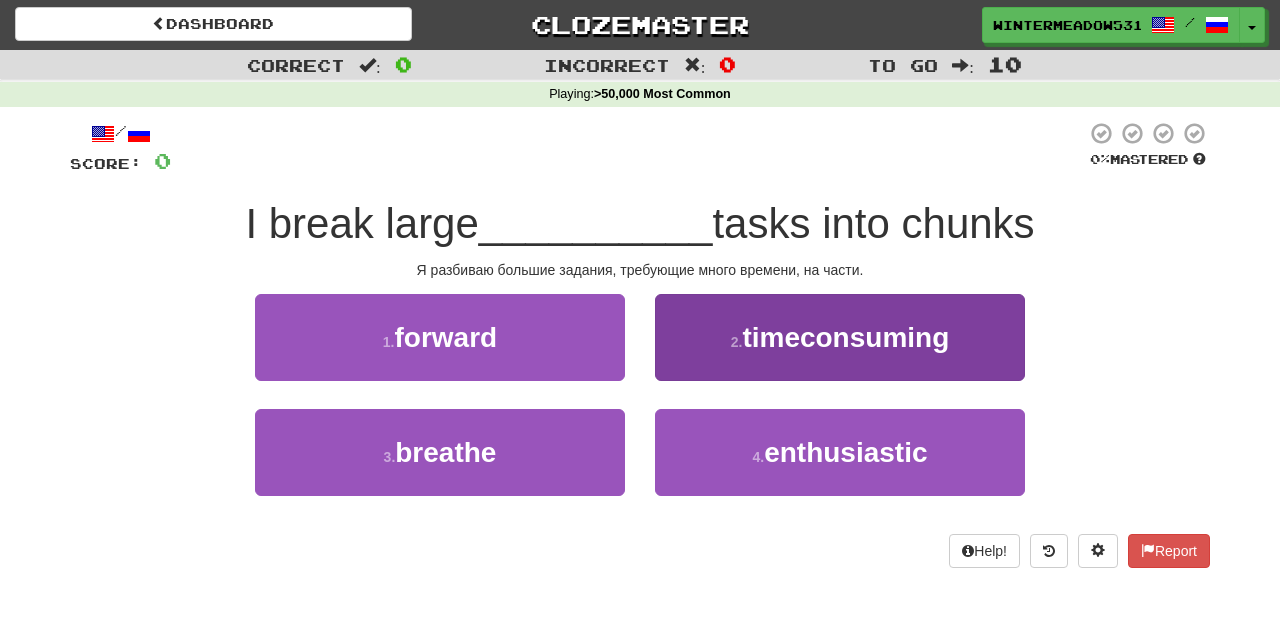 click on "2 .  timeconsuming" at bounding box center [840, 337] 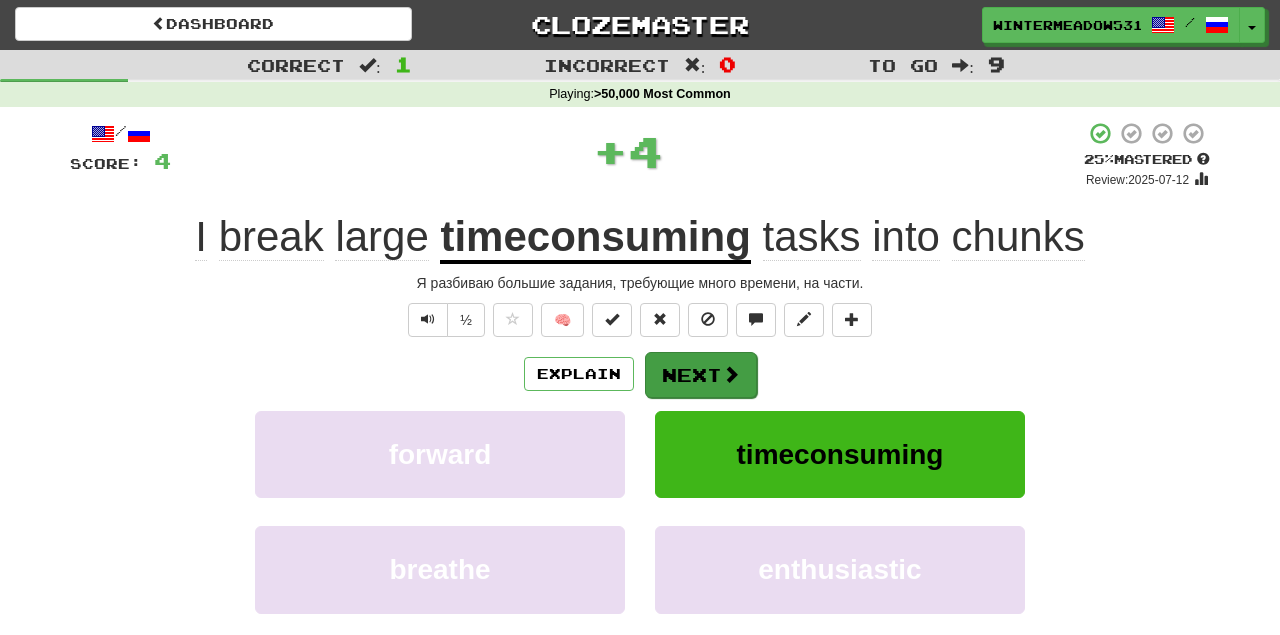 click on "Next" at bounding box center [701, 375] 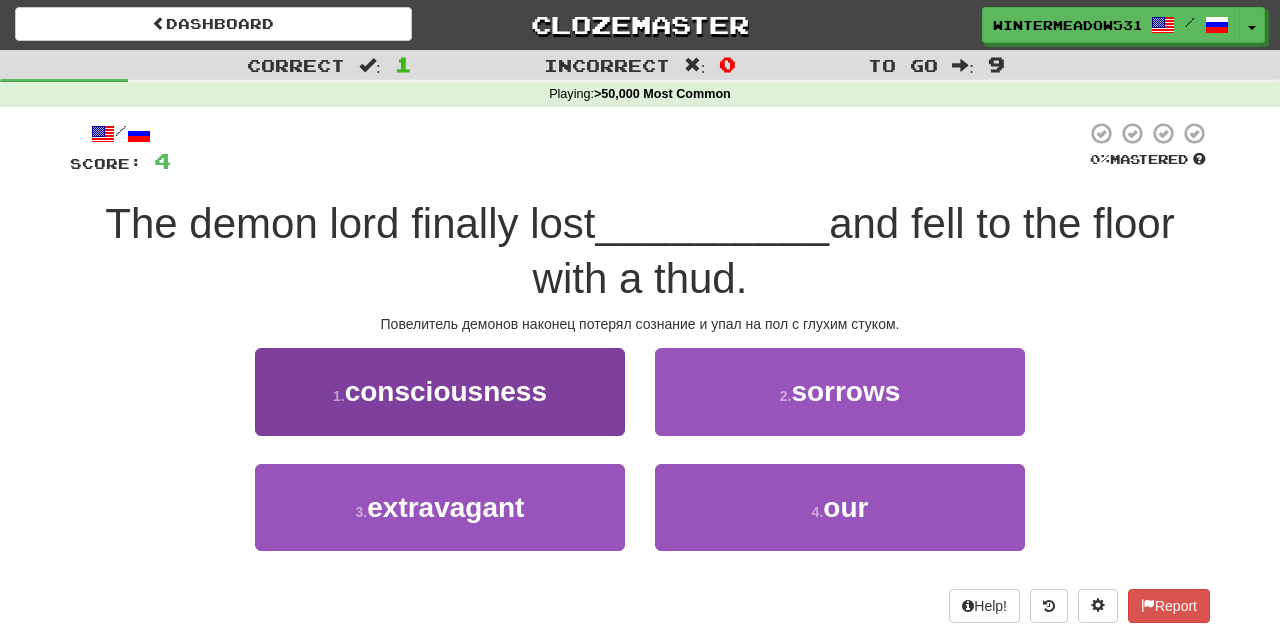 click on "1 .  consciousness" at bounding box center [440, 391] 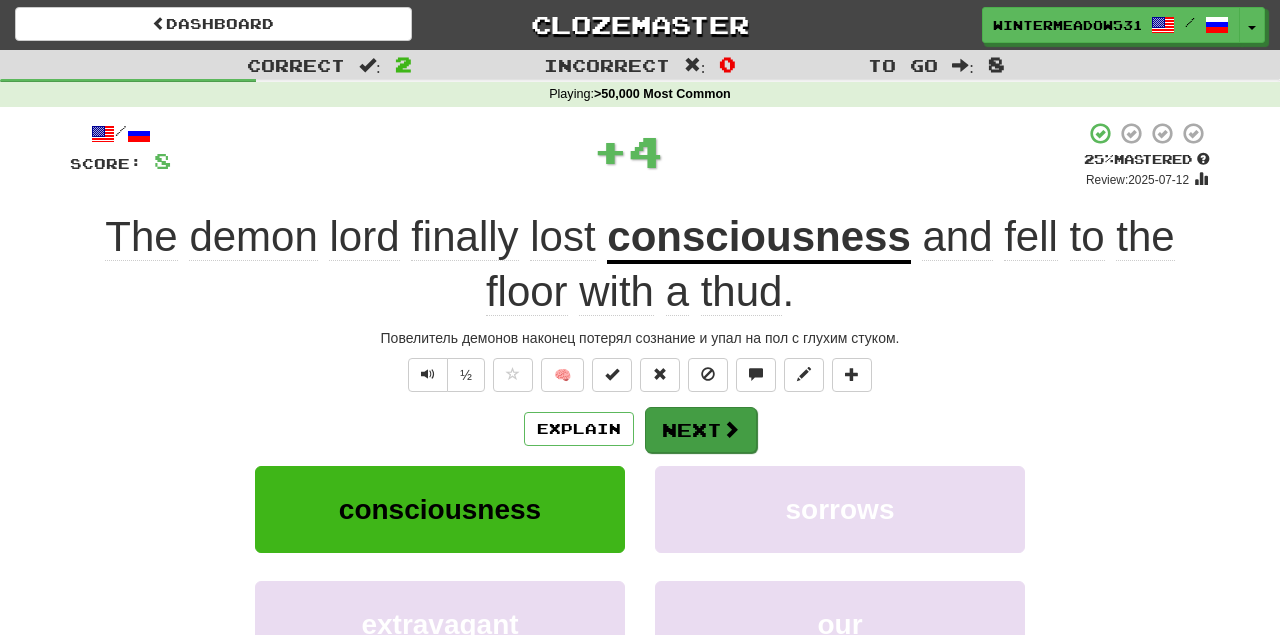 click on "Next" at bounding box center (701, 430) 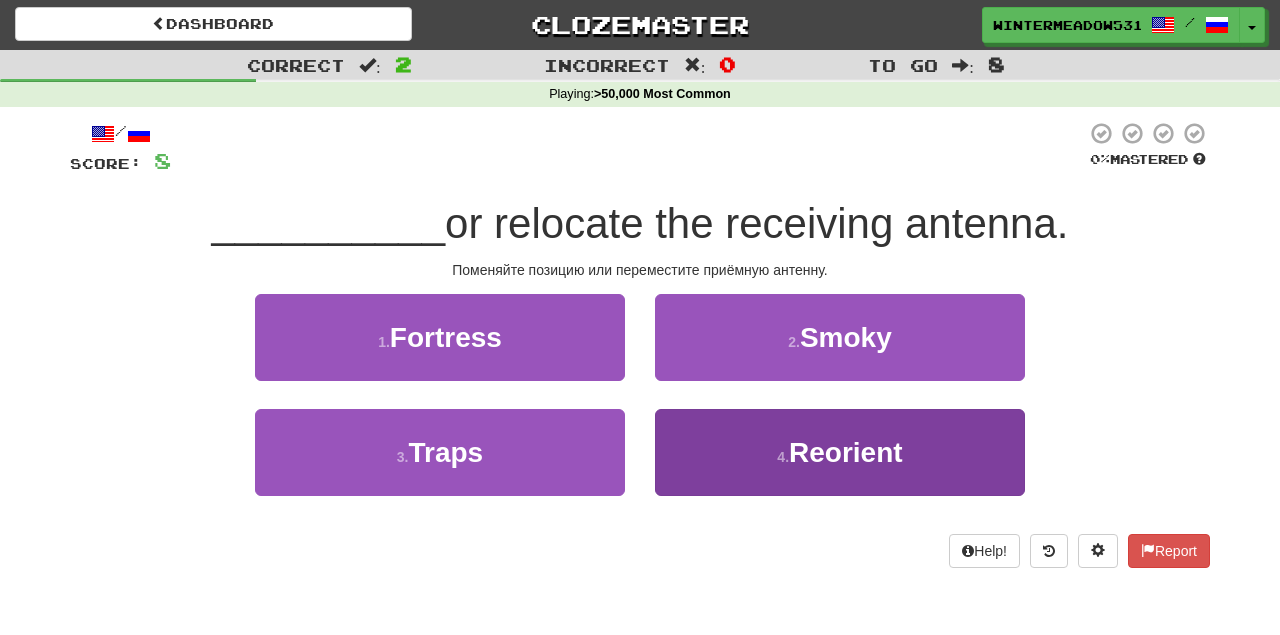 click on "Reorient" at bounding box center (846, 452) 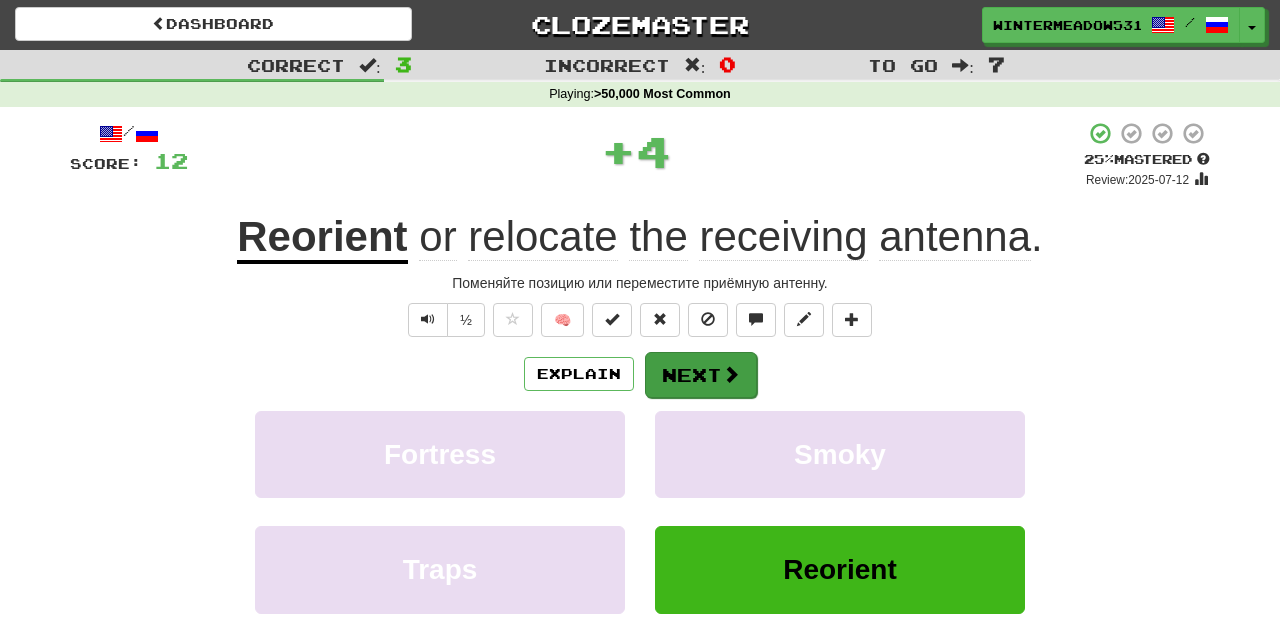 click on "Next" at bounding box center [701, 375] 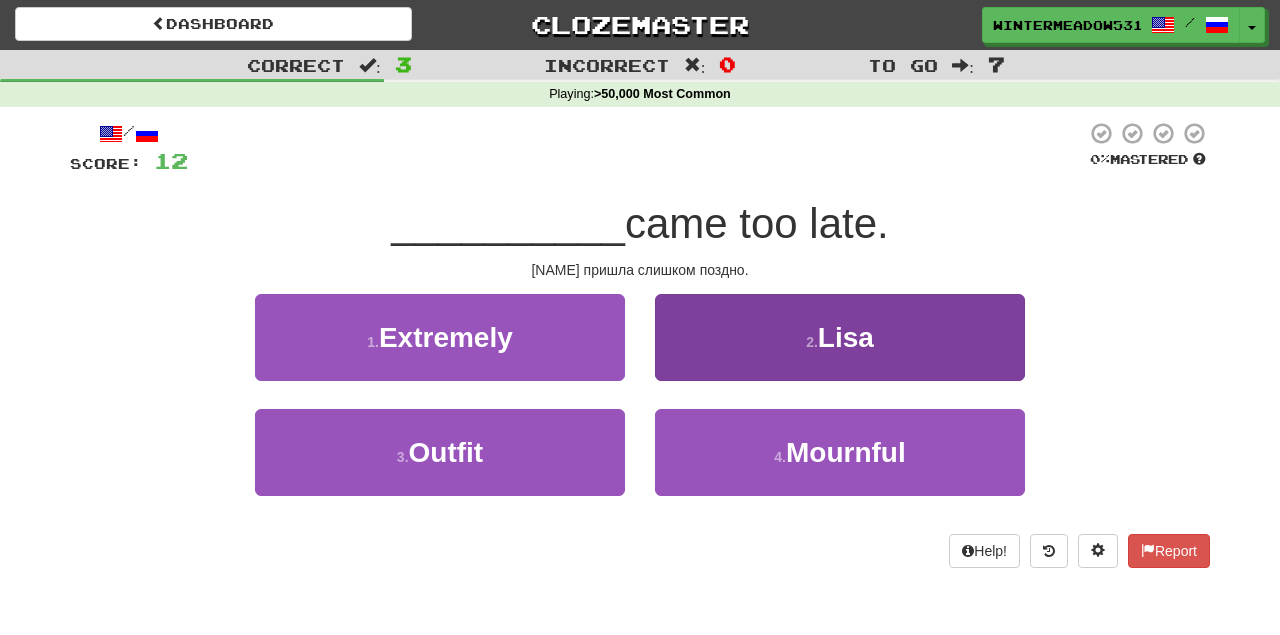 click on "2 .  Lisa" at bounding box center (840, 337) 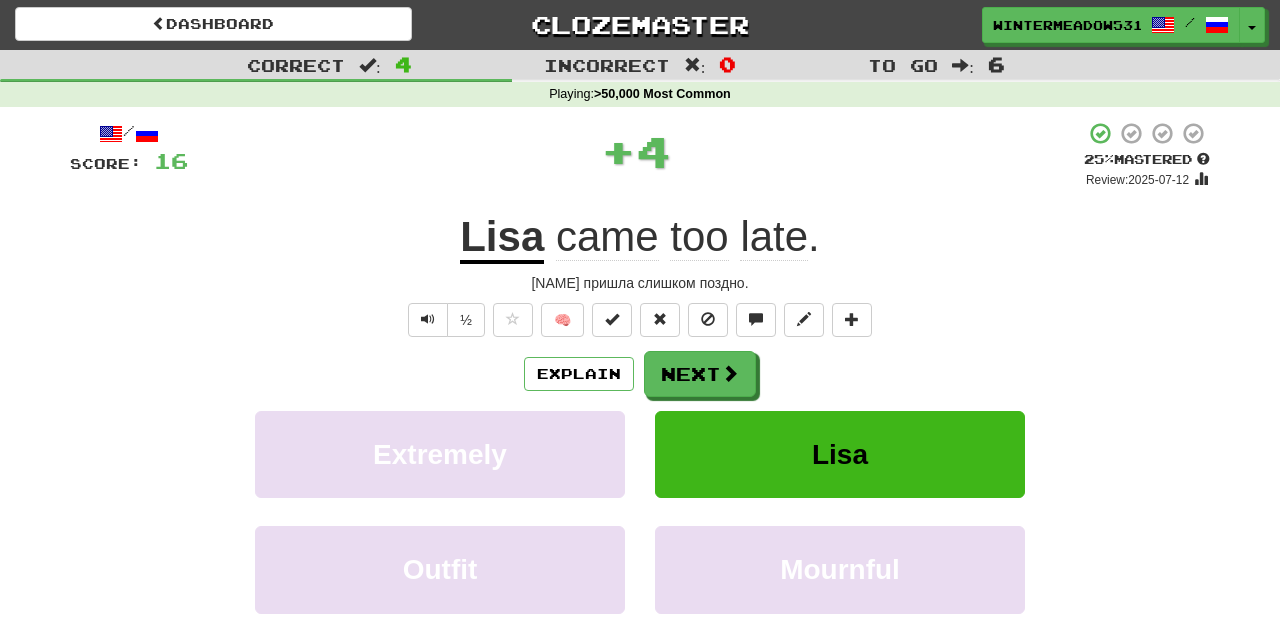 click on "too" at bounding box center [699, 237] 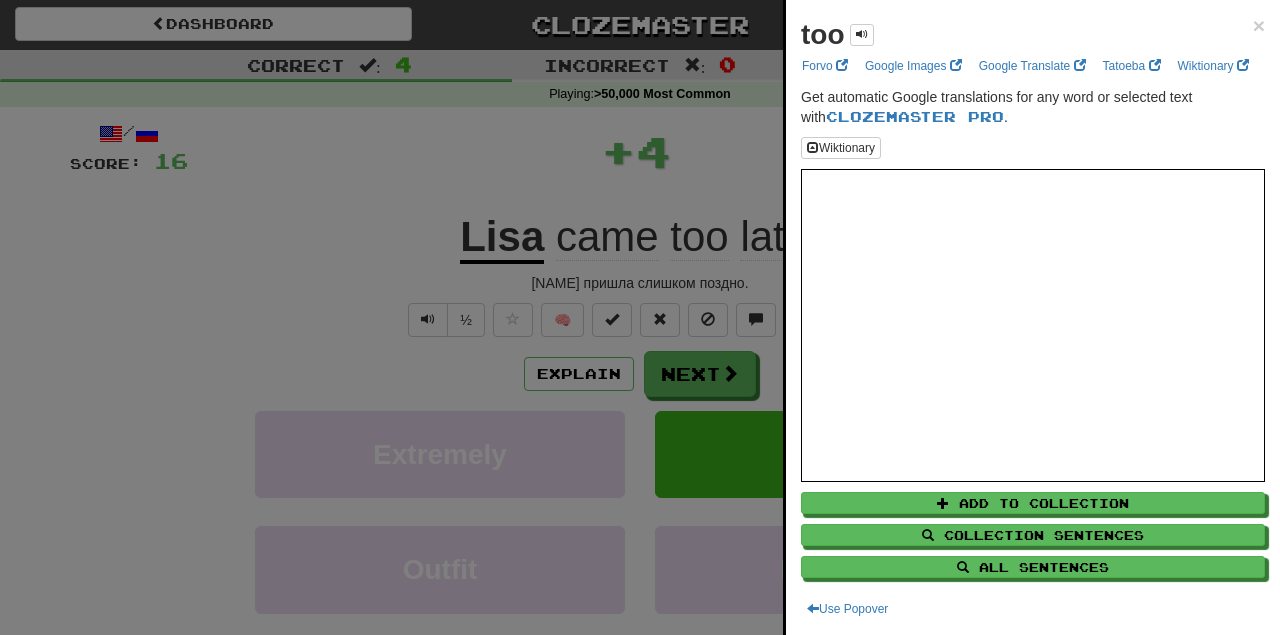 click at bounding box center [640, 317] 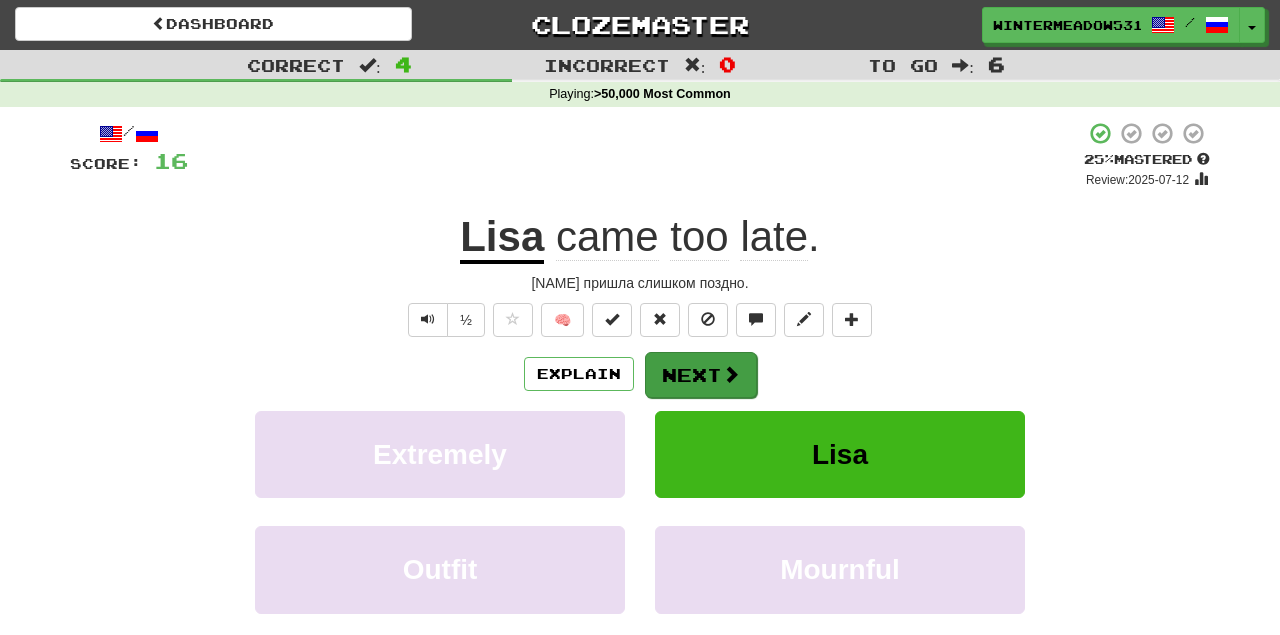 click on "Next" at bounding box center [701, 375] 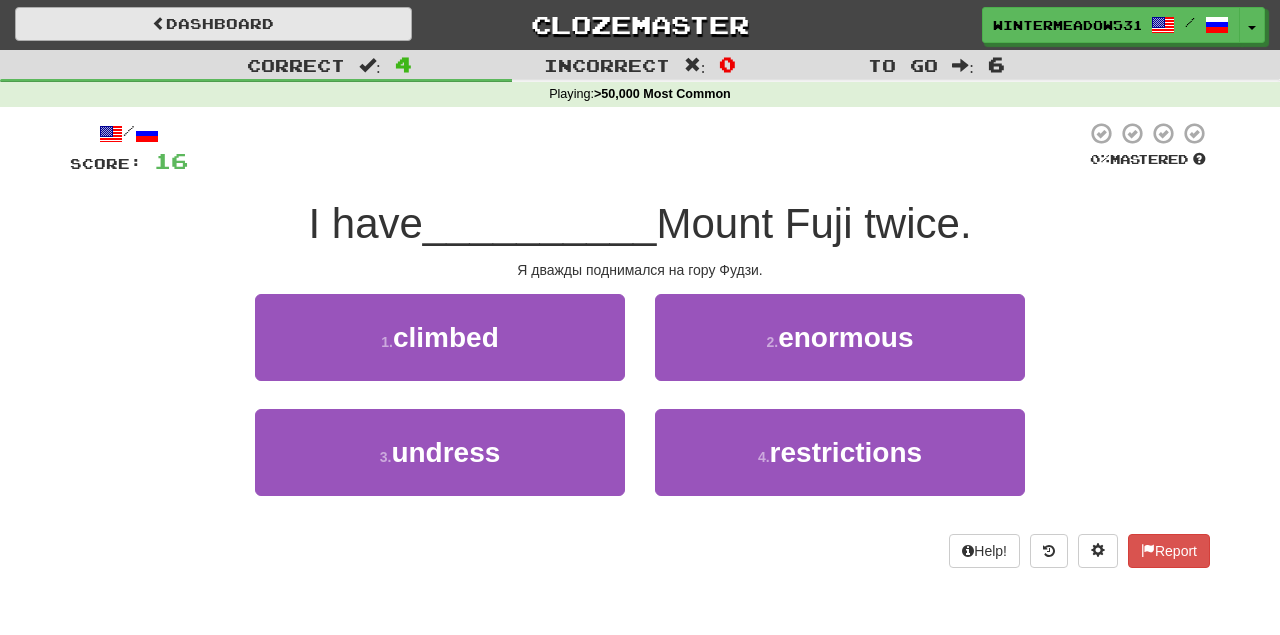 click on "Dashboard" at bounding box center (213, 24) 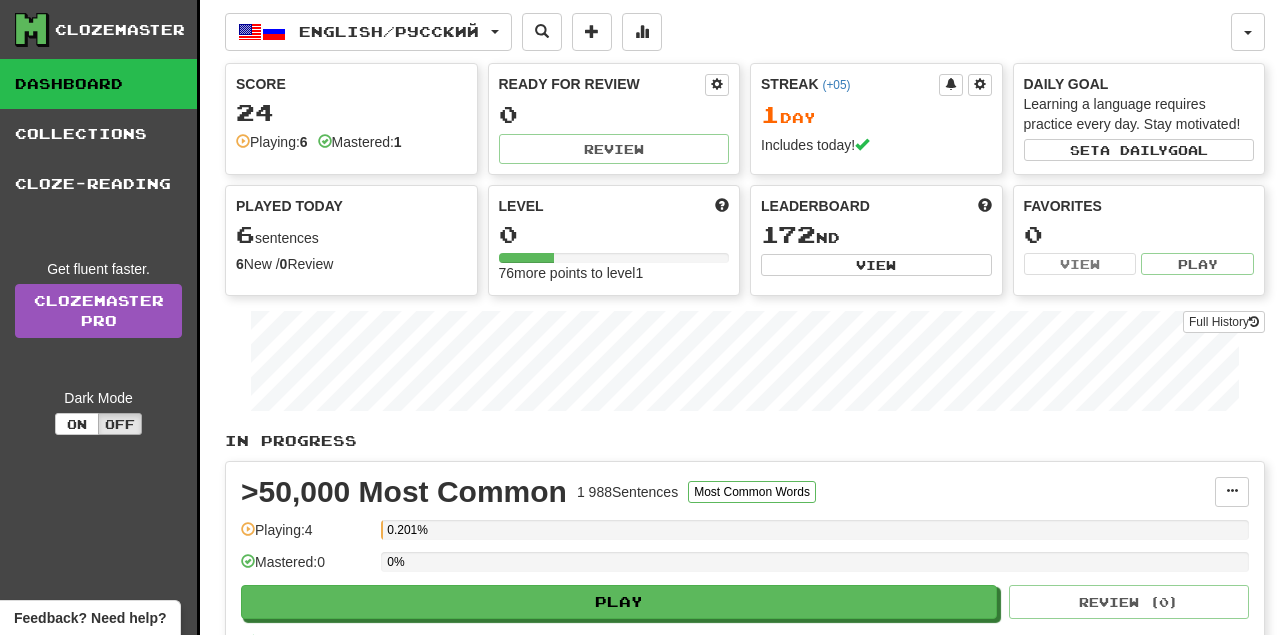 scroll, scrollTop: 0, scrollLeft: 0, axis: both 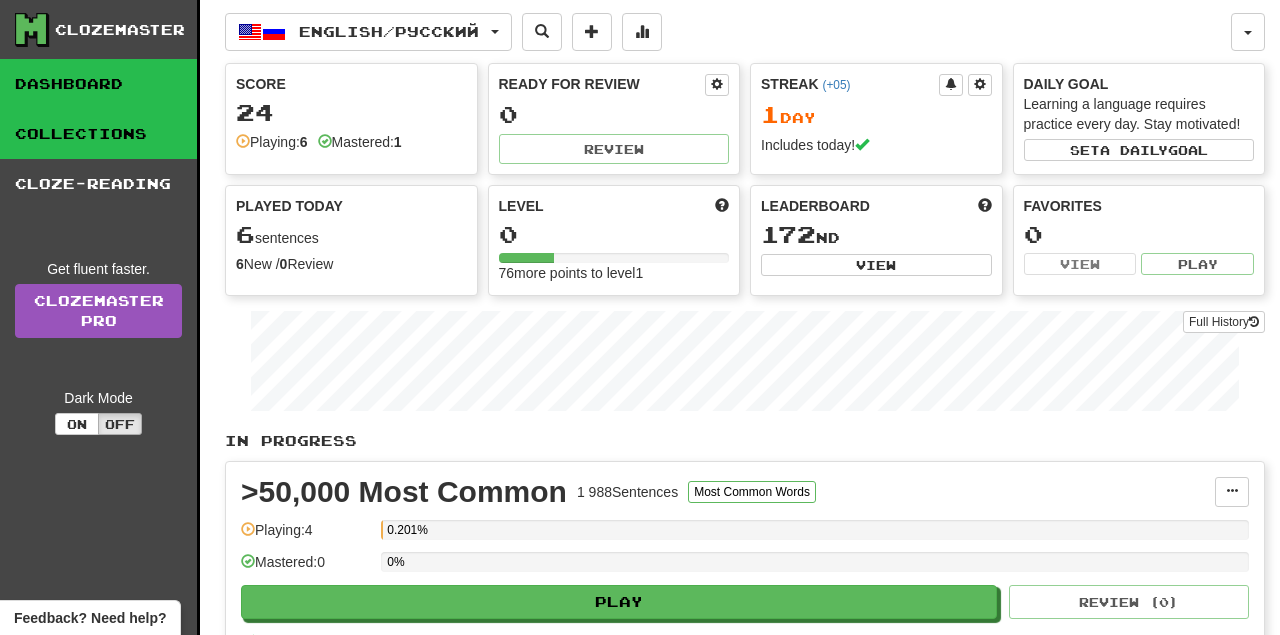 click on "Collections" at bounding box center (98, 134) 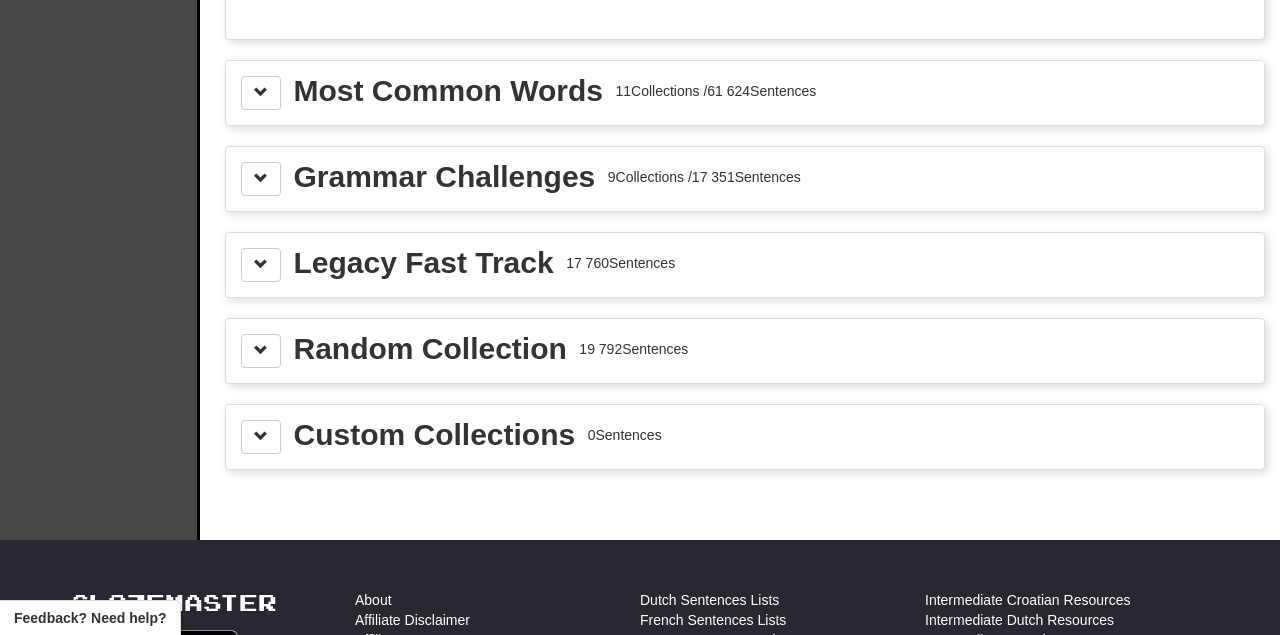 scroll, scrollTop: 2223, scrollLeft: 0, axis: vertical 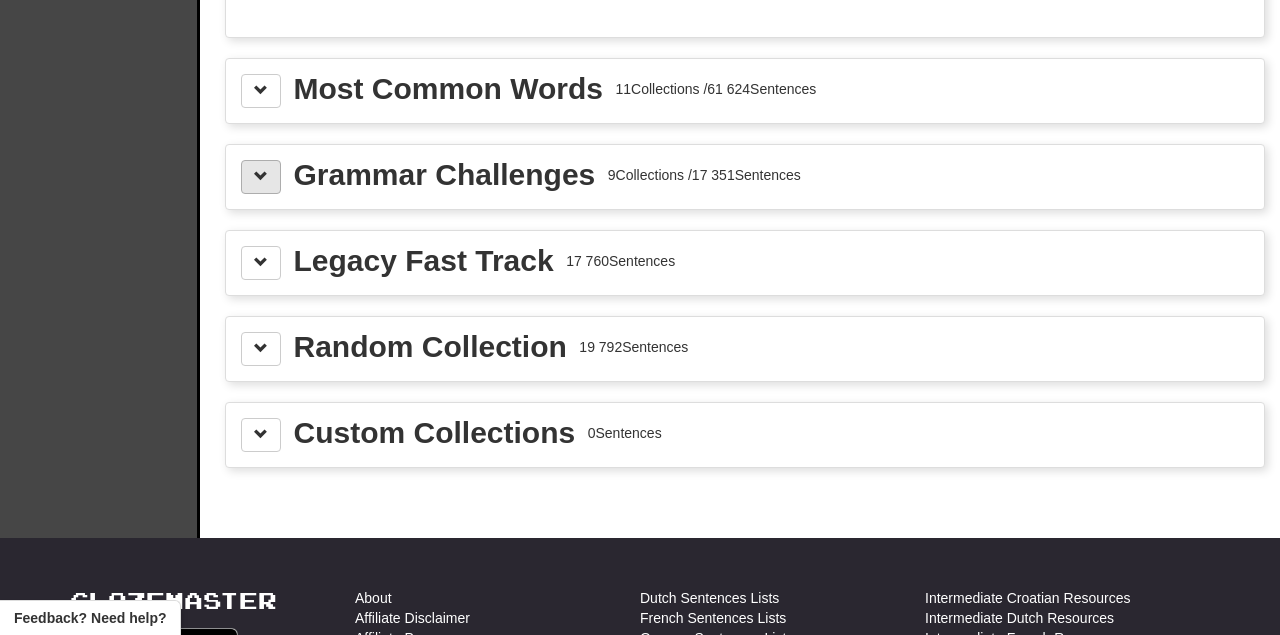 click at bounding box center (261, 176) 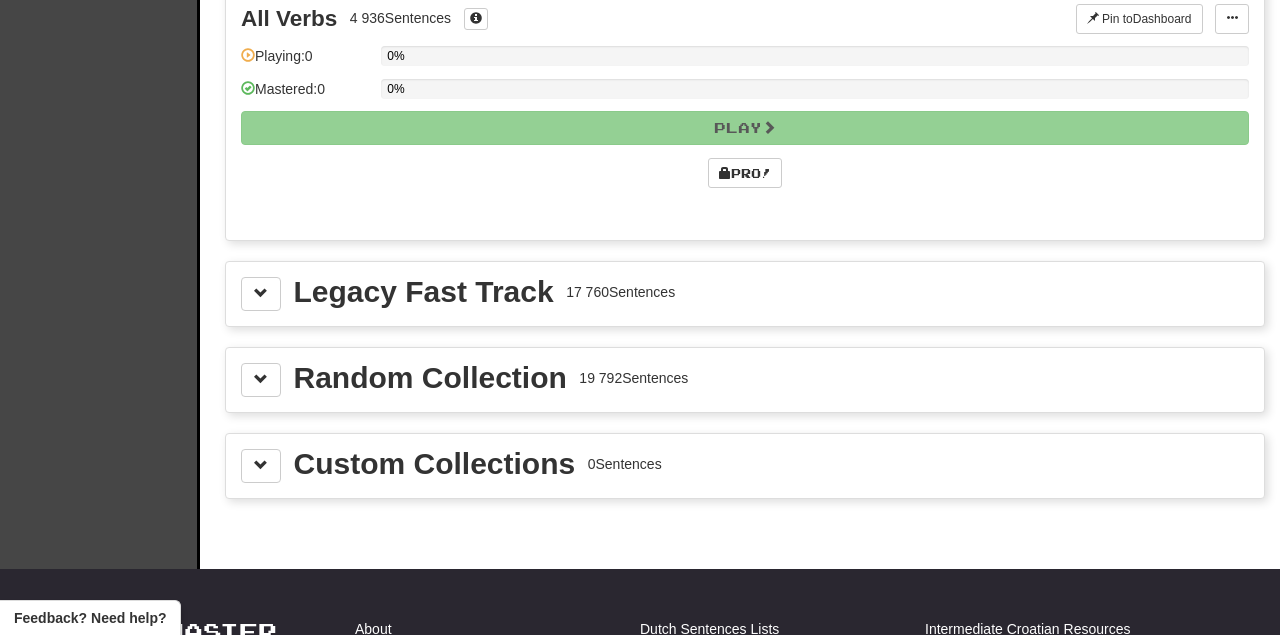 scroll, scrollTop: 3996, scrollLeft: 0, axis: vertical 